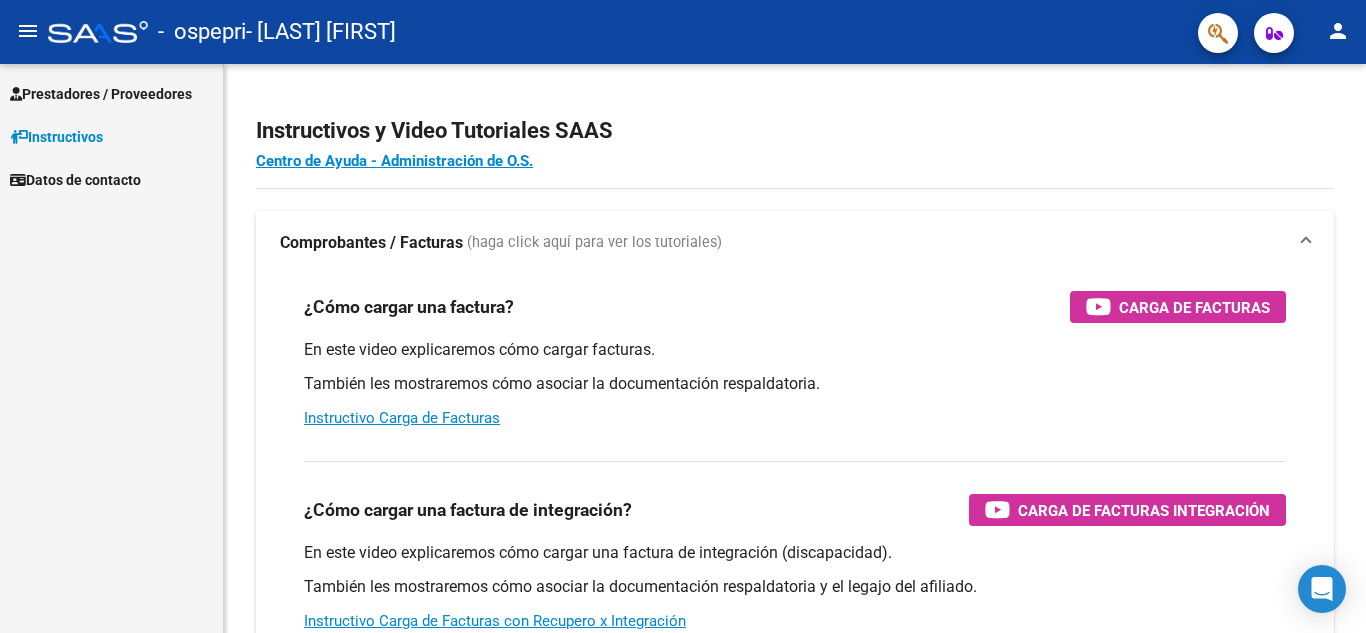 scroll, scrollTop: 0, scrollLeft: 0, axis: both 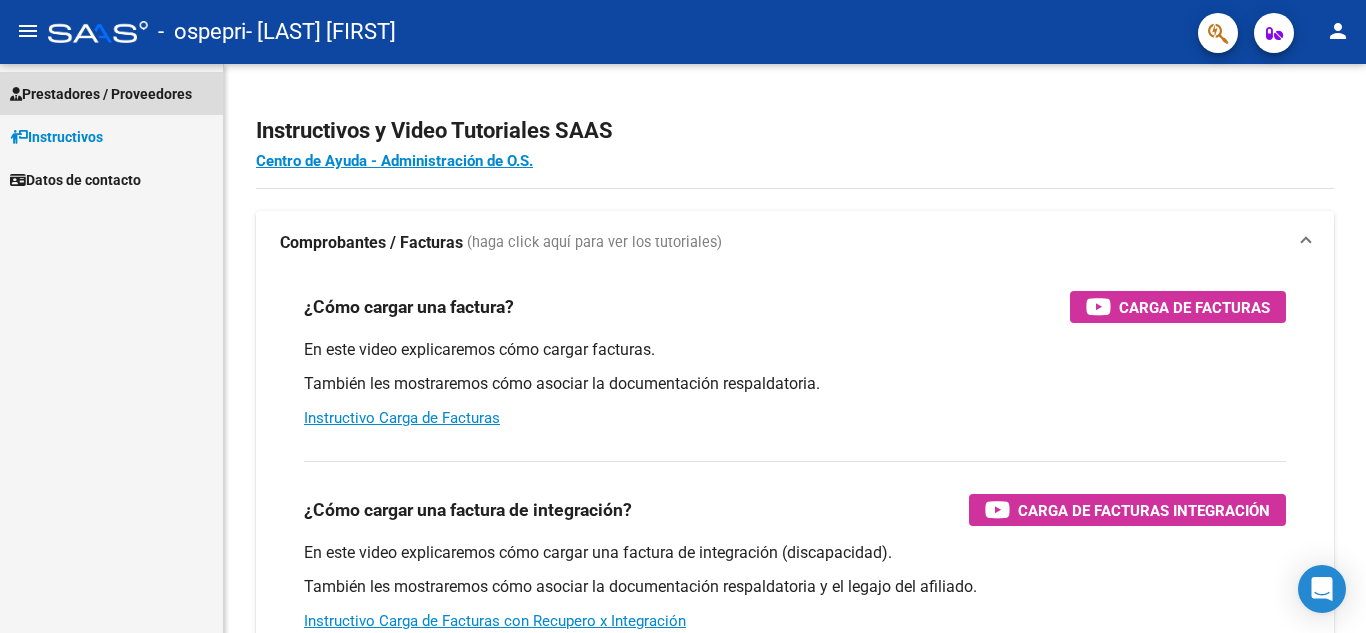 click on "Prestadores / Proveedores" at bounding box center (101, 94) 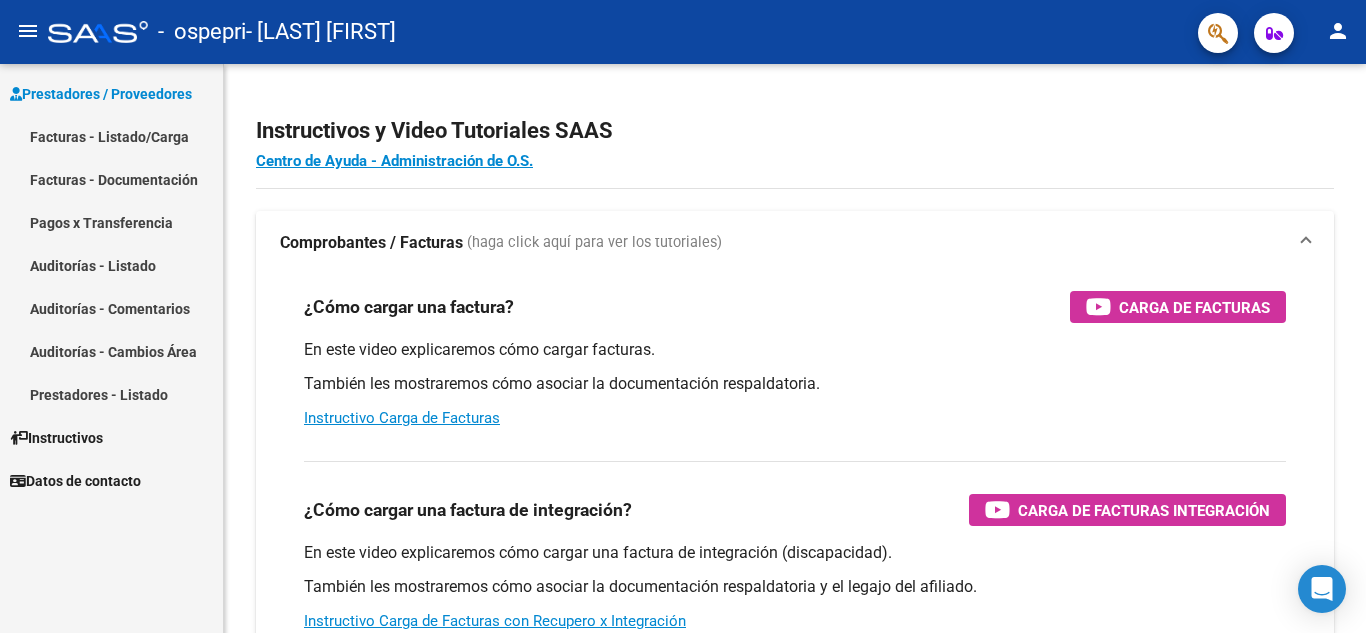 click on "Facturas - Listado/Carga" at bounding box center (111, 136) 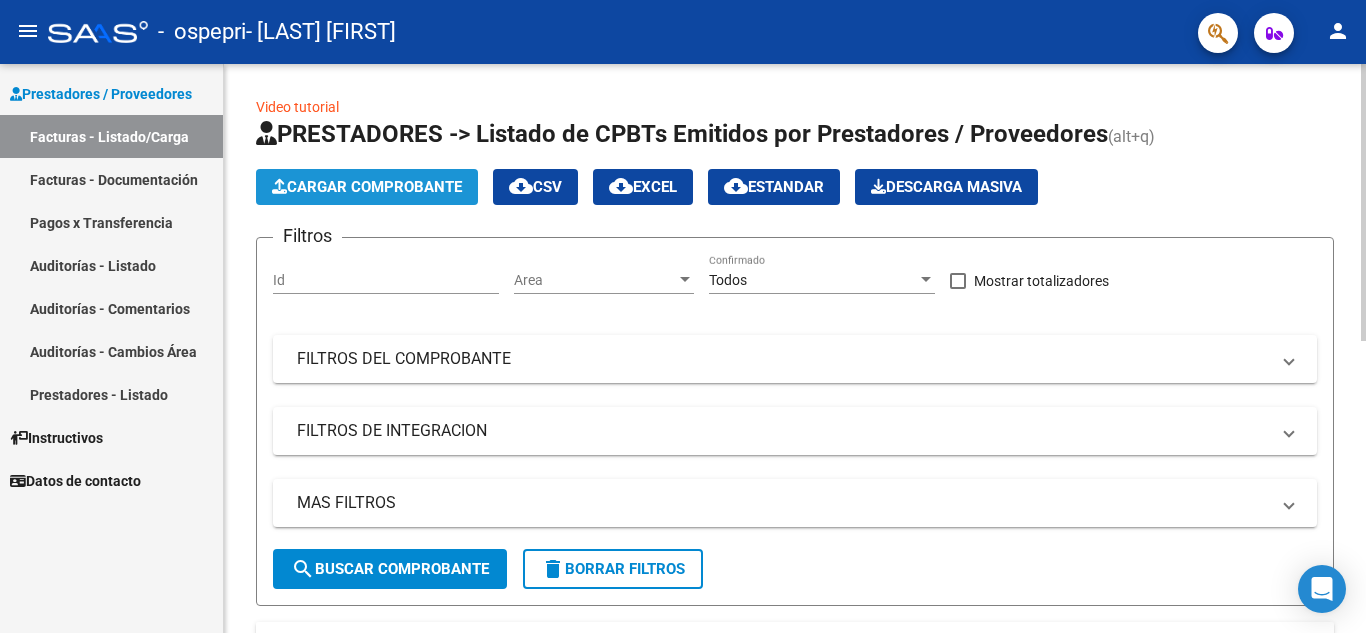 click on "Cargar Comprobante" 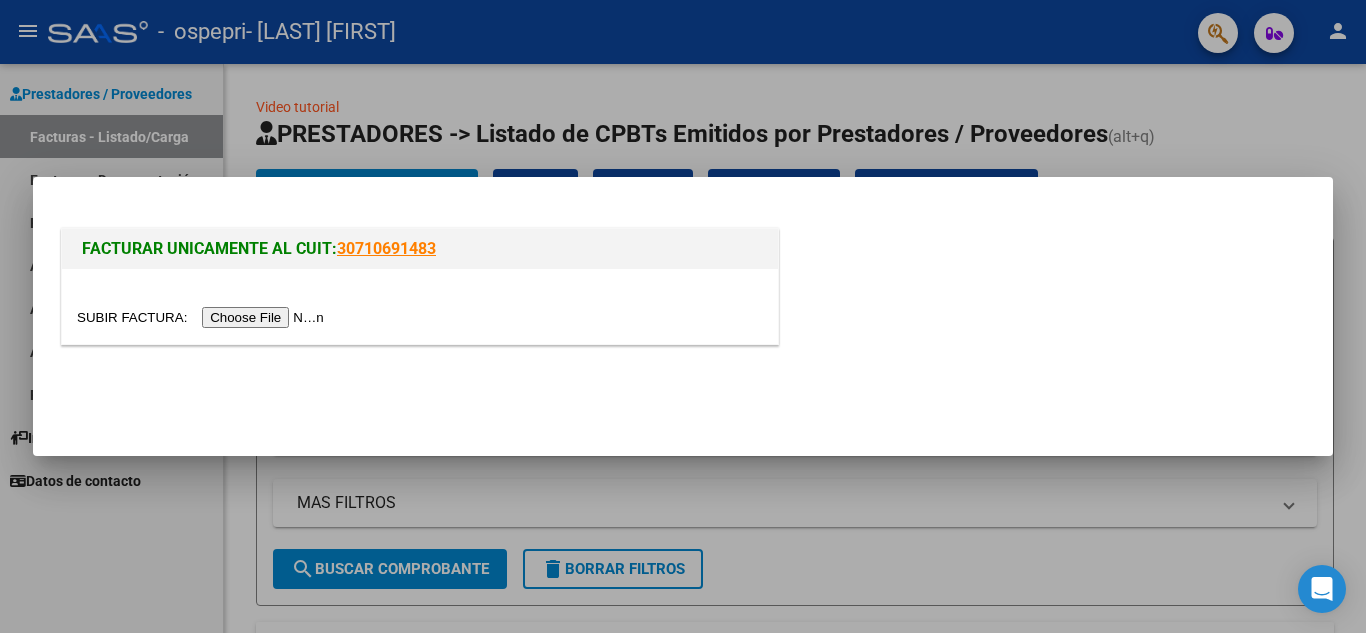 click at bounding box center [203, 317] 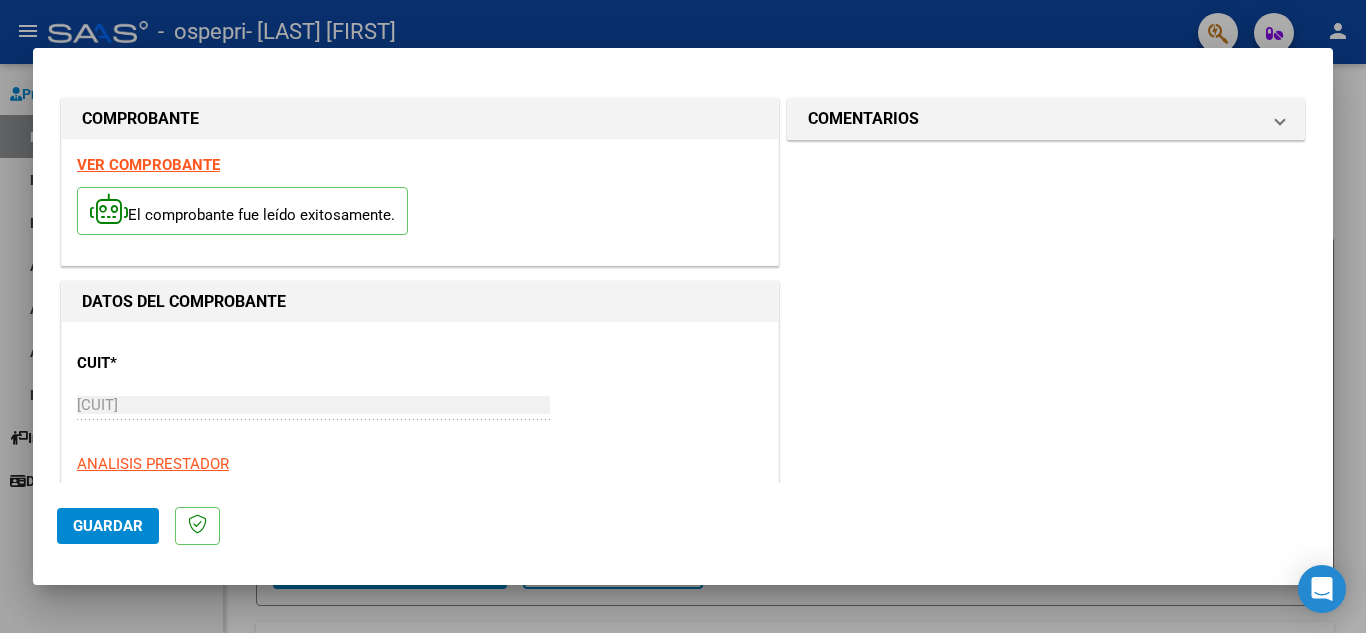 click on "Guardar" 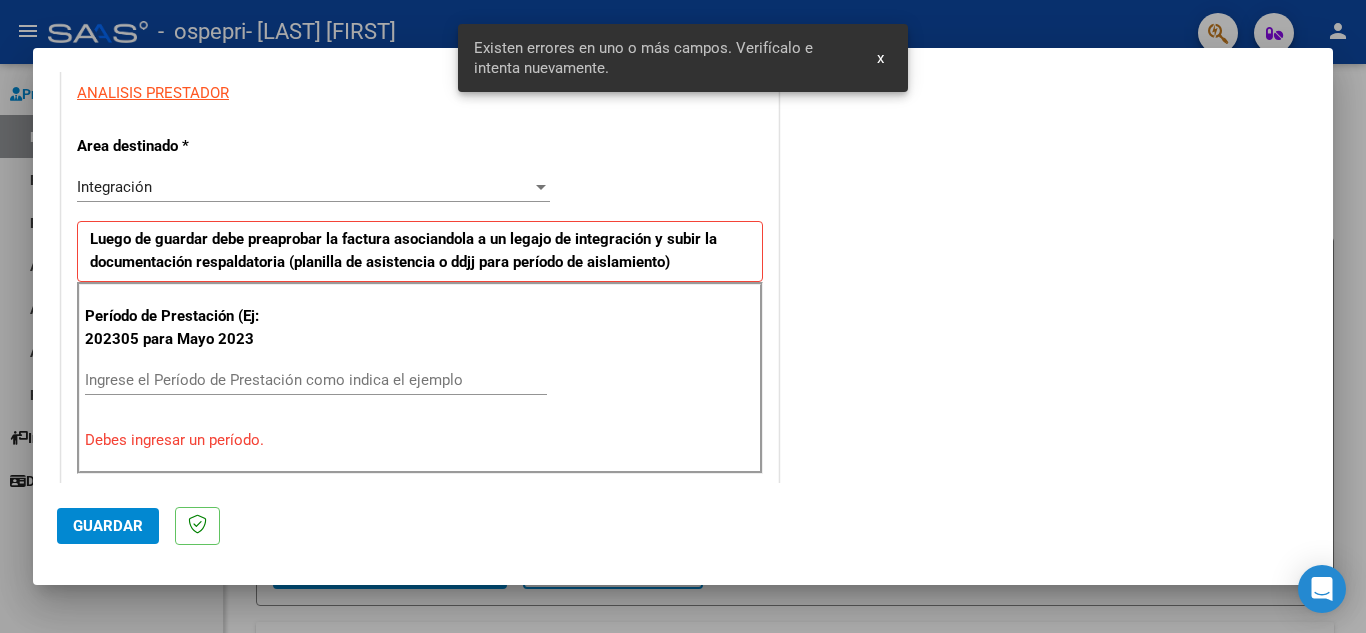 scroll, scrollTop: 453, scrollLeft: 0, axis: vertical 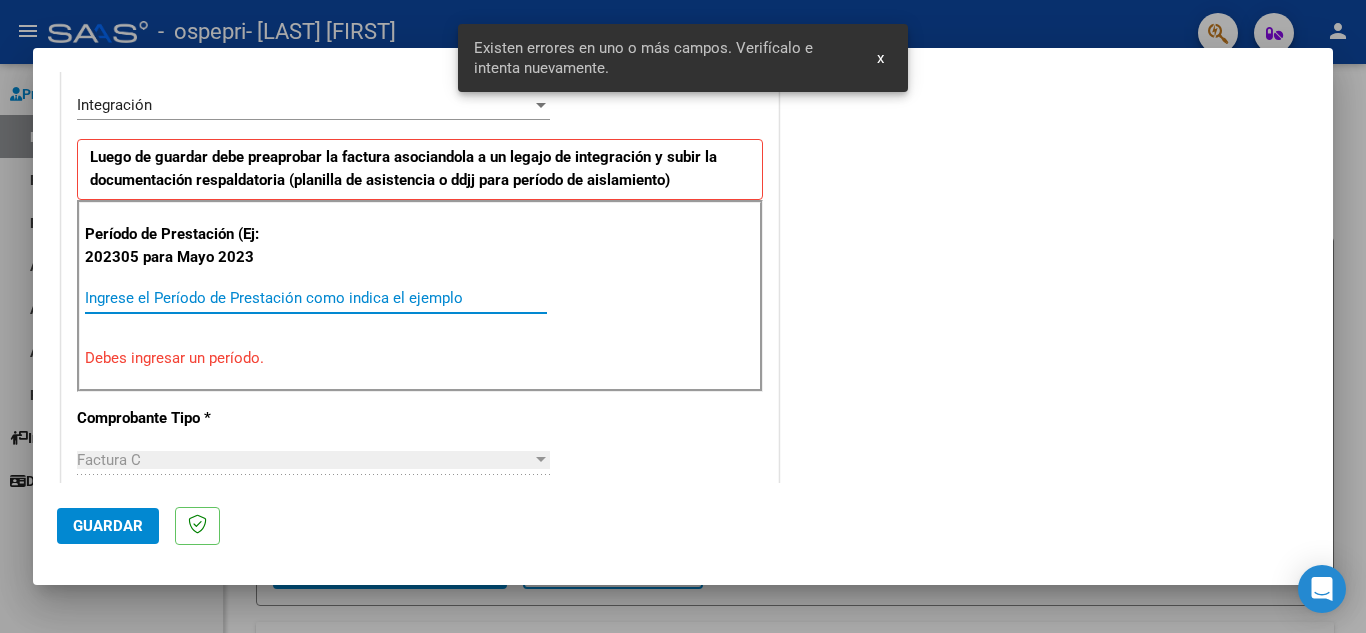 click on "Ingrese el Período de Prestación como indica el ejemplo" at bounding box center (316, 298) 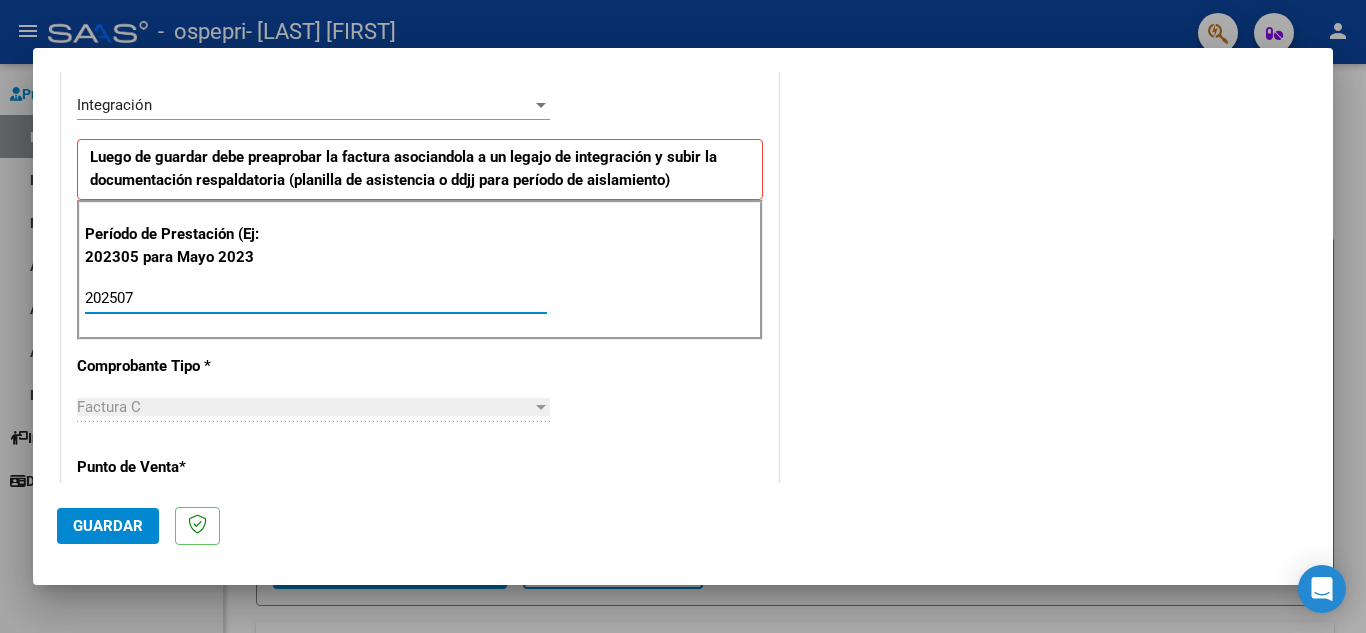 type on "202507" 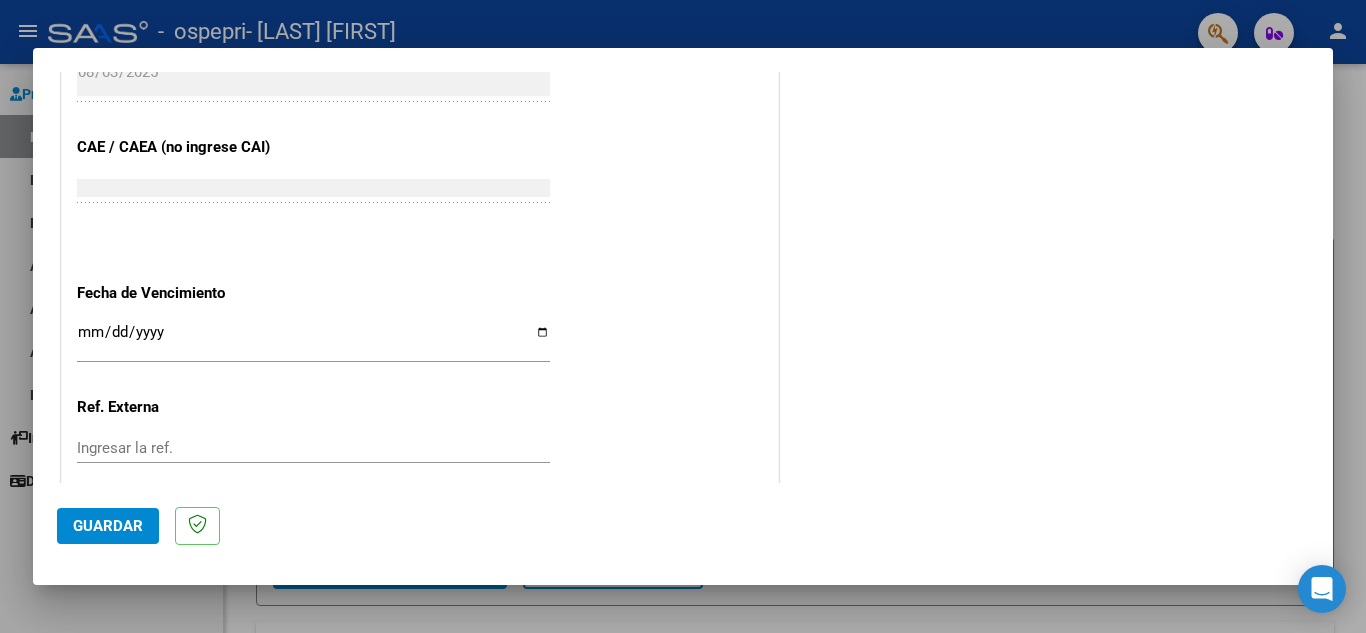 scroll, scrollTop: 1311, scrollLeft: 0, axis: vertical 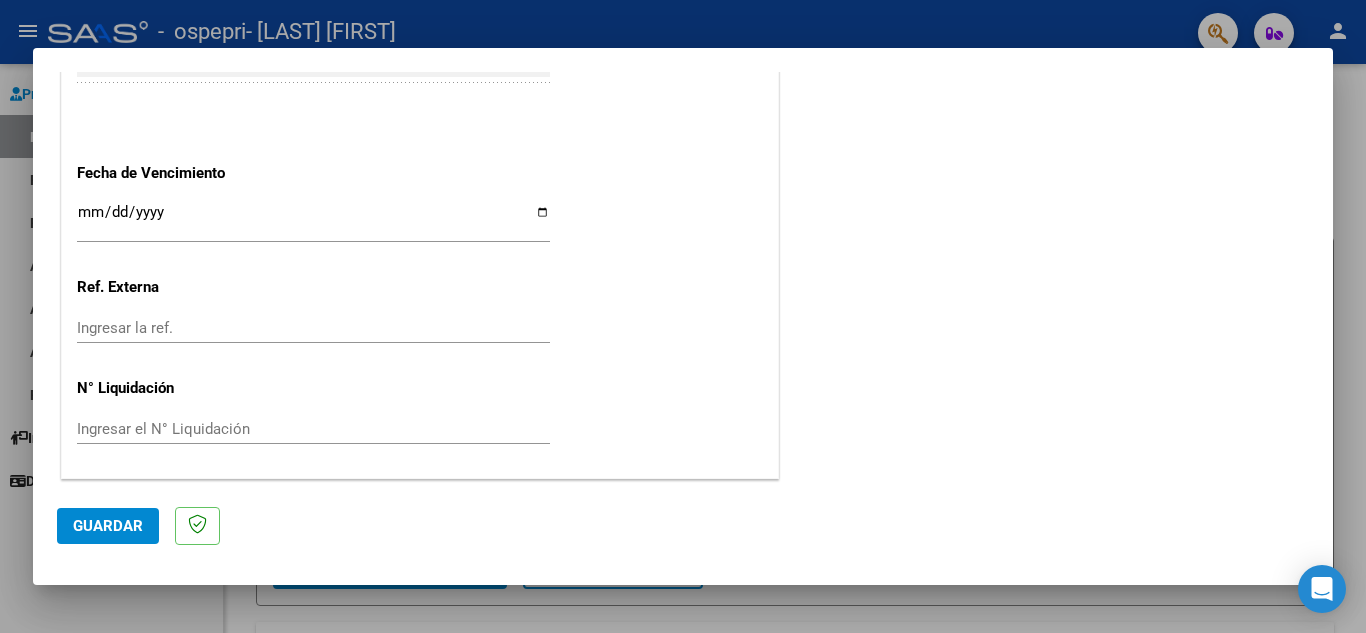 click on "Guardar" 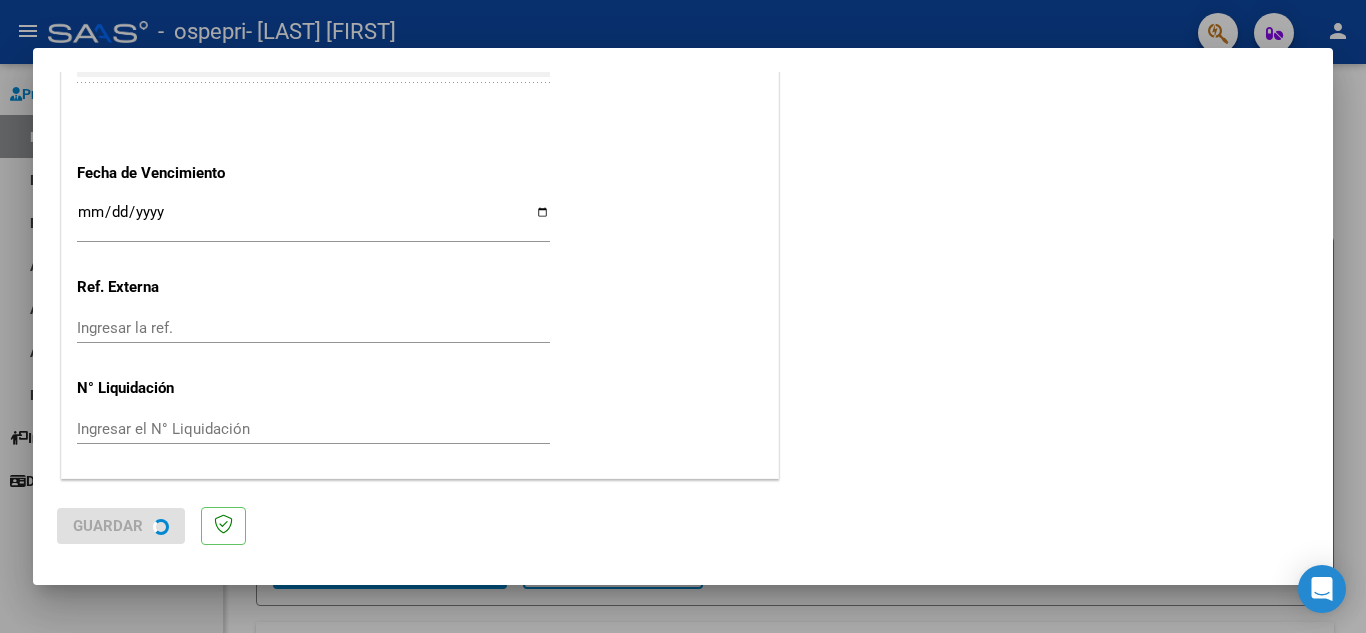 scroll, scrollTop: 0, scrollLeft: 0, axis: both 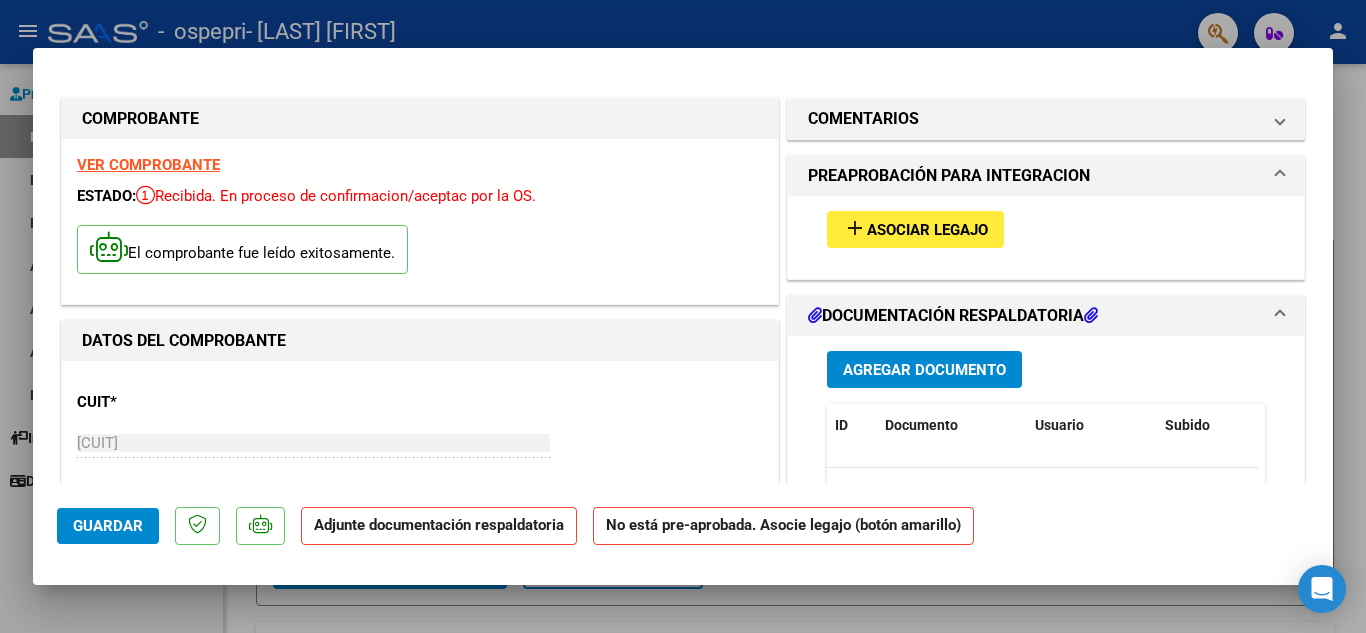 click on "PREAPROBACIÓN PARA INTEGRACION" at bounding box center (949, 176) 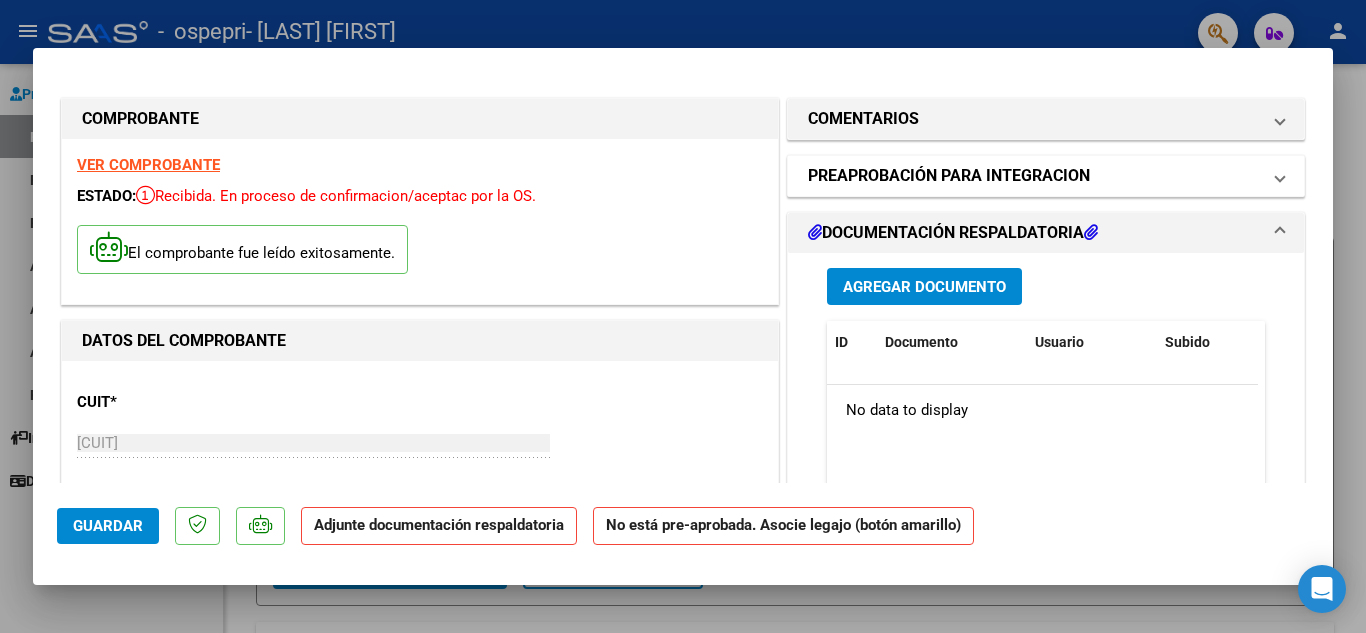click on "PREAPROBACIÓN PARA INTEGRACION" at bounding box center (949, 176) 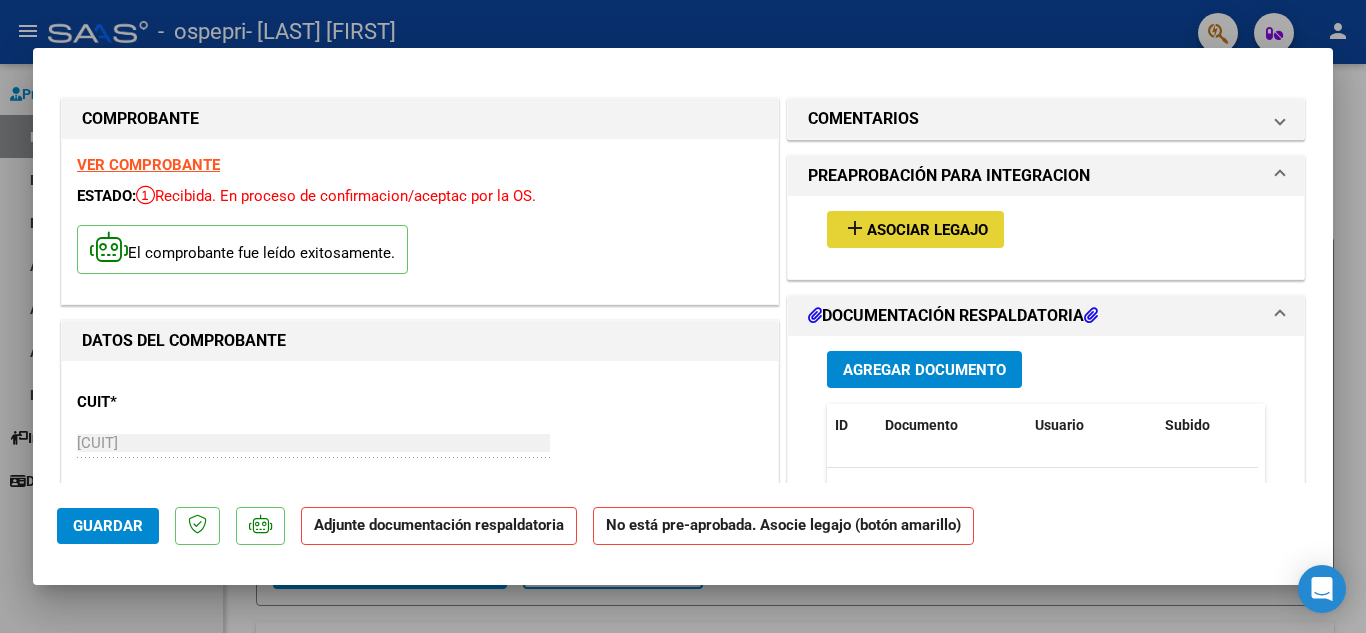 click on "Asociar Legajo" at bounding box center [927, 230] 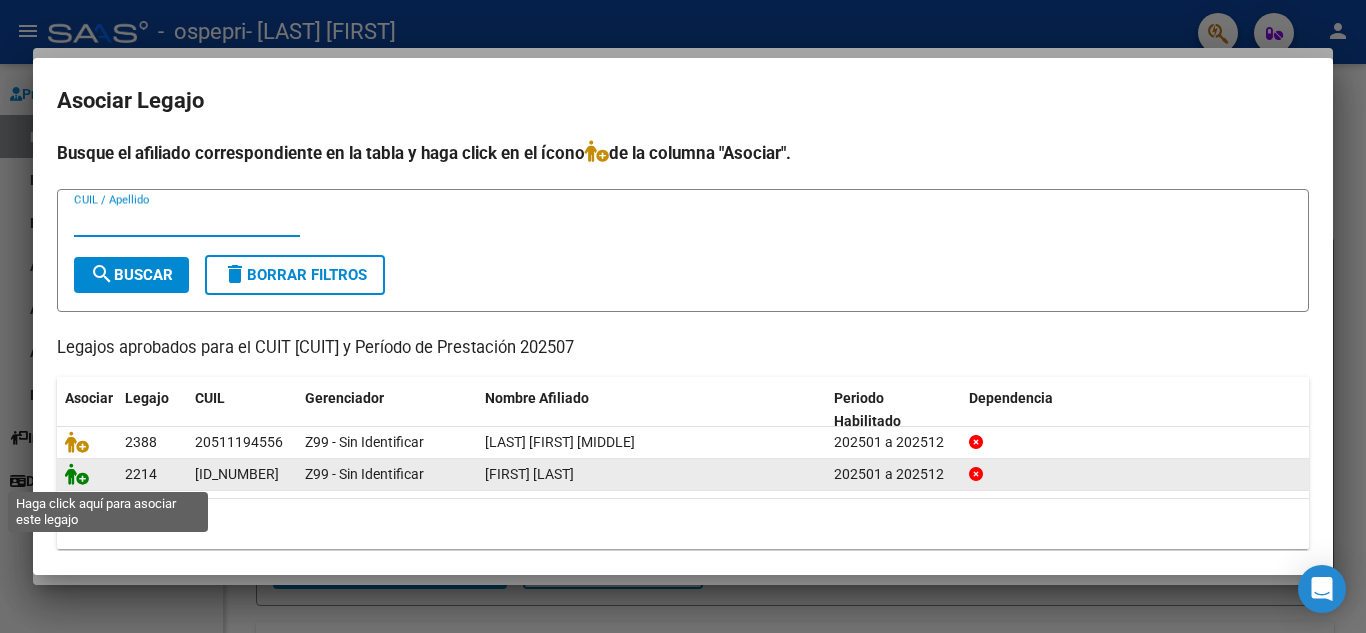 click 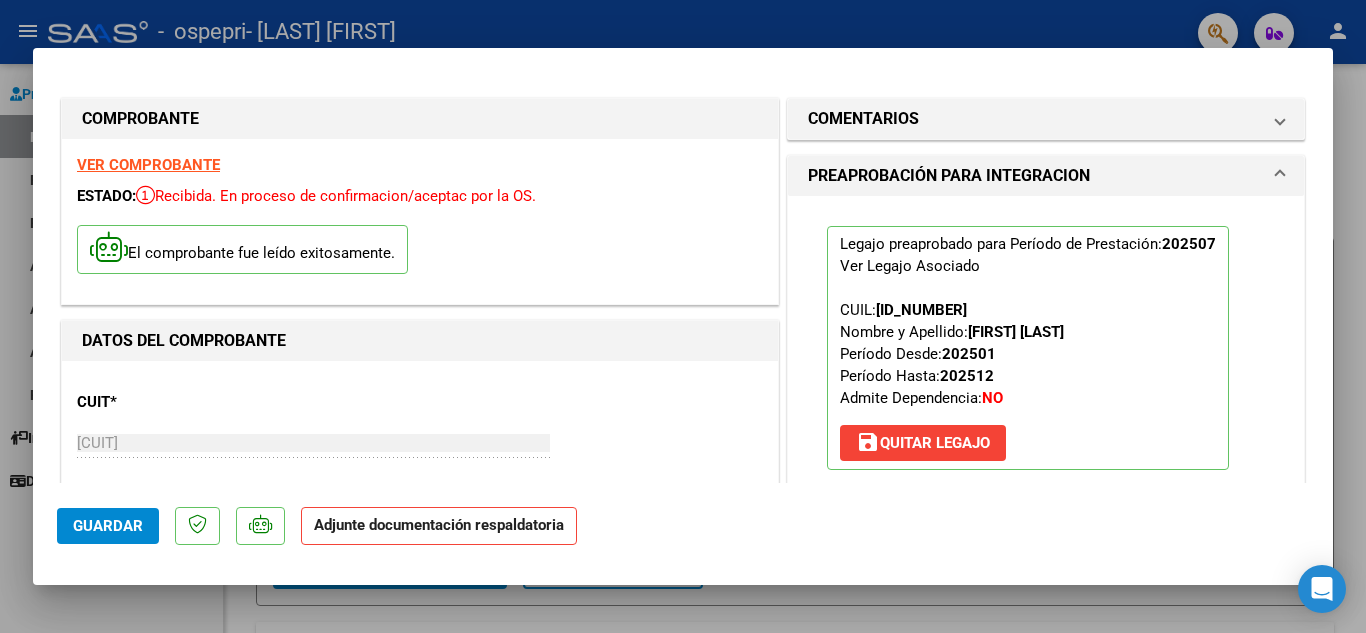 click on "PREAPROBACIÓN PARA INTEGRACION" at bounding box center [1042, 176] 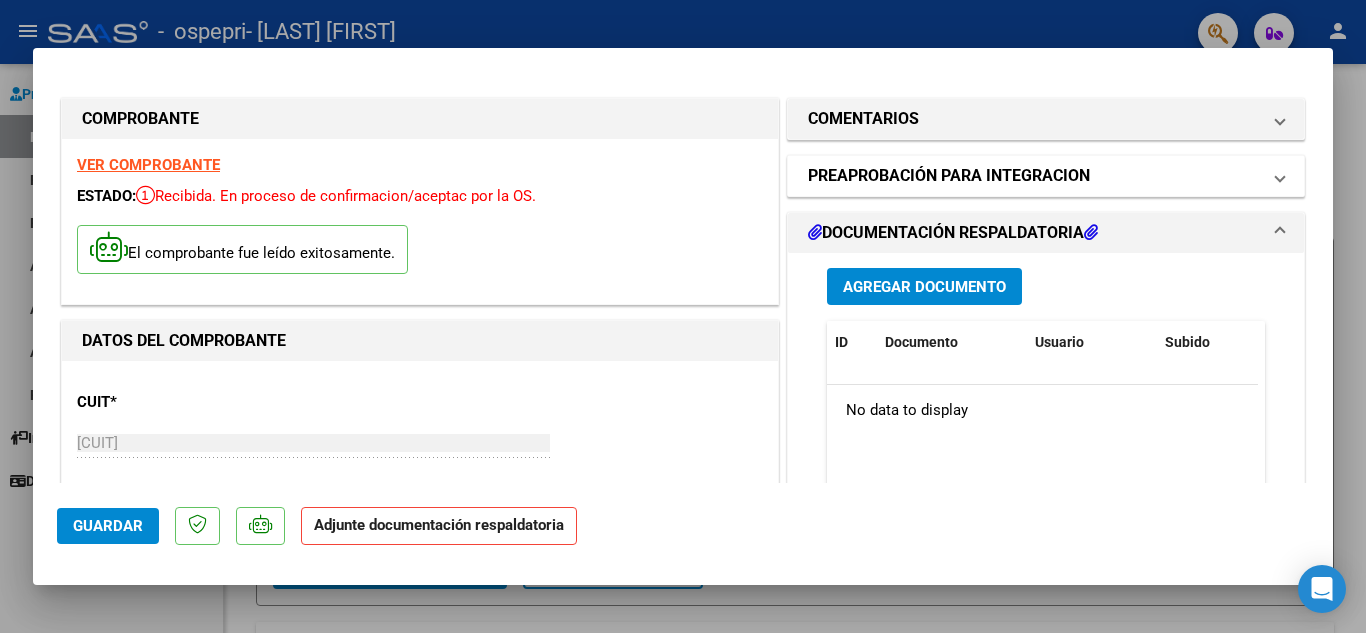 click on "PREAPROBACIÓN PARA INTEGRACION" at bounding box center [1042, 176] 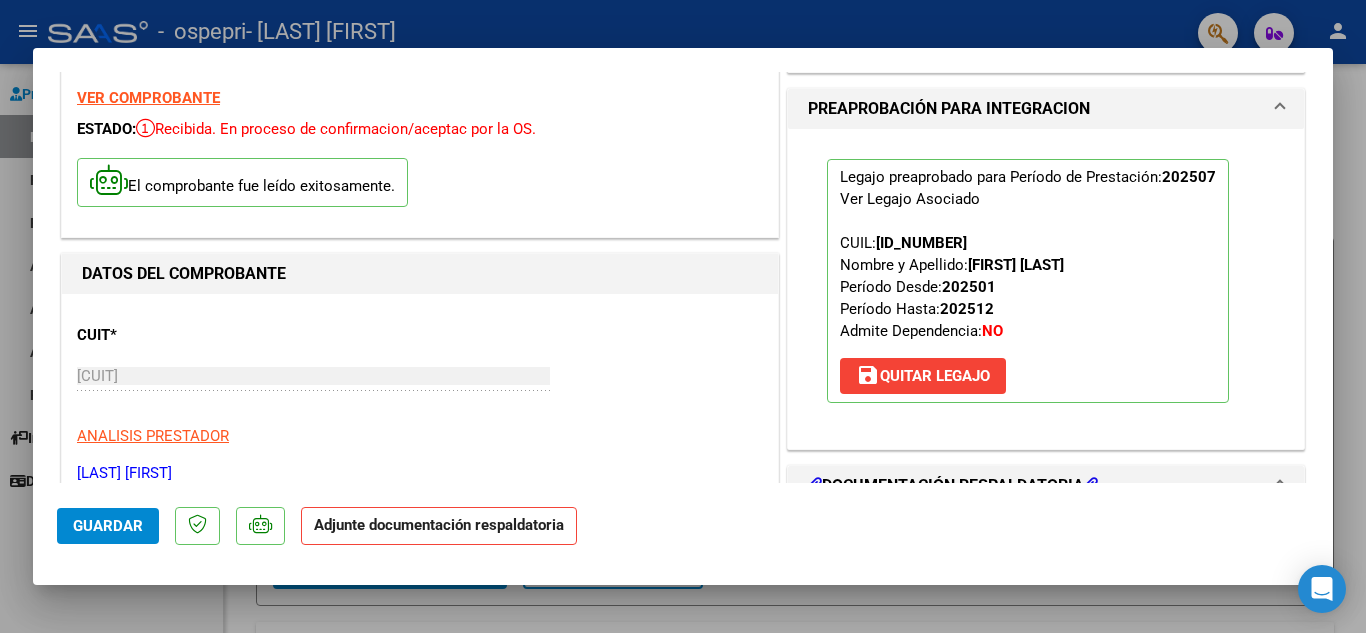 scroll, scrollTop: 72, scrollLeft: 0, axis: vertical 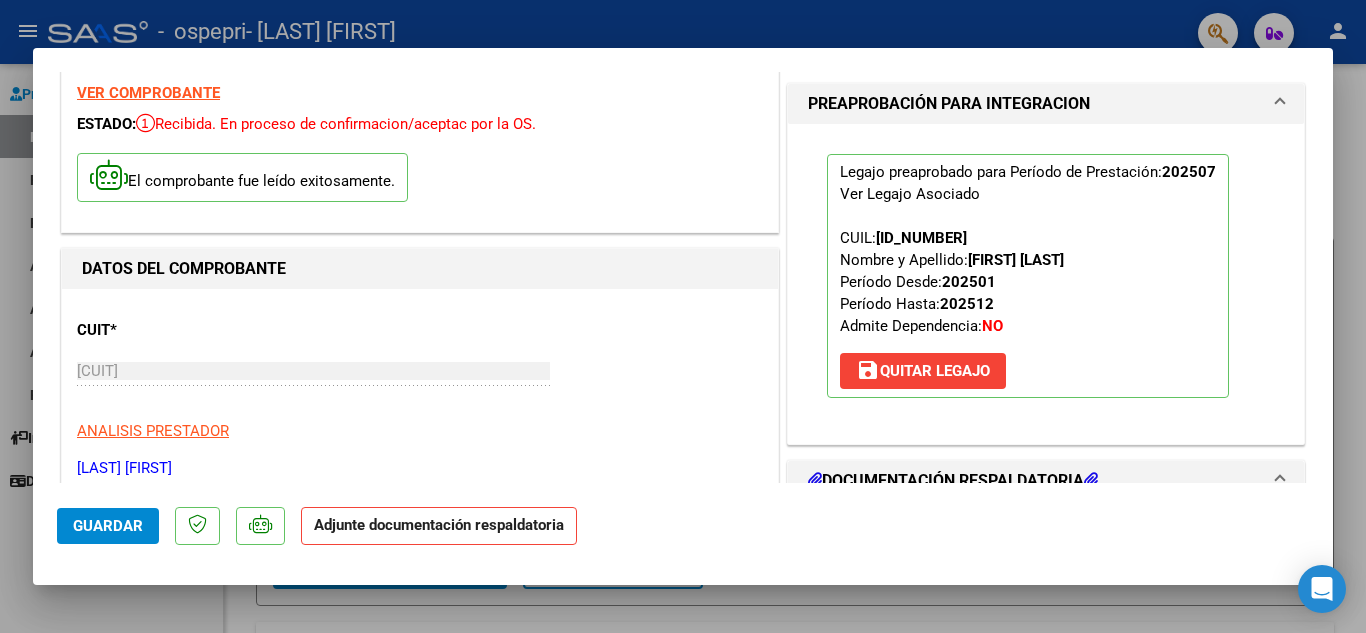 click on "PREAPROBACIÓN PARA INTEGRACION" at bounding box center (1042, 104) 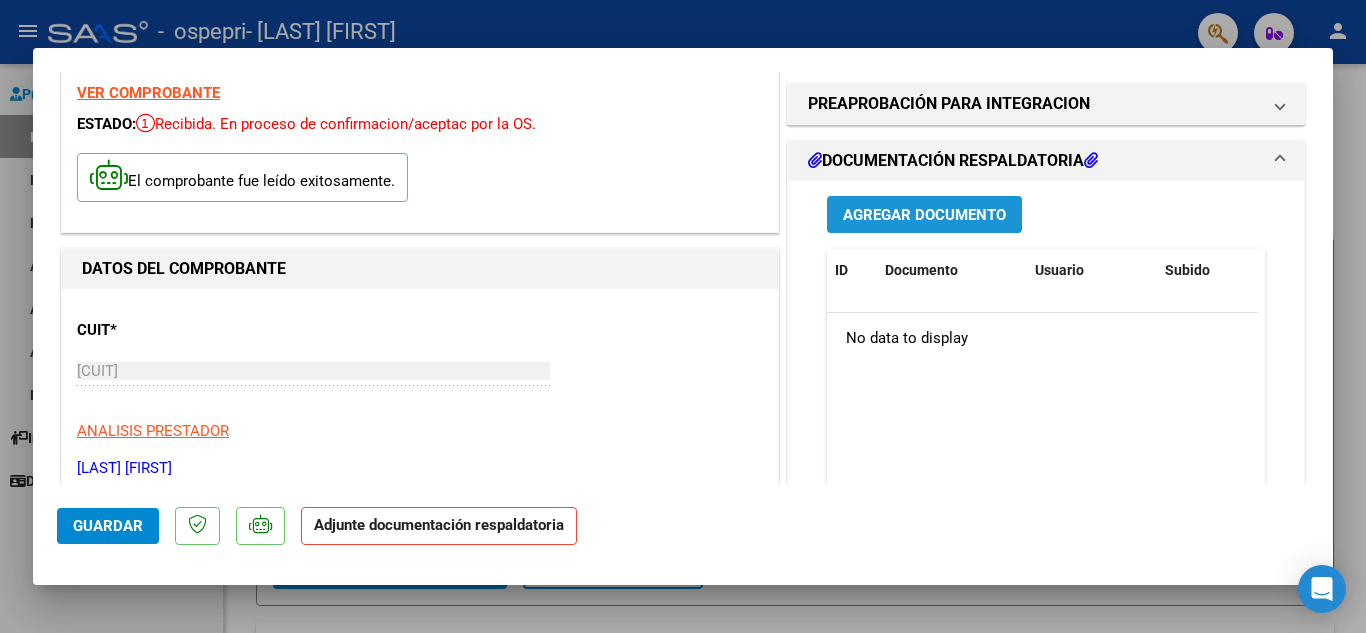click on "Agregar Documento" at bounding box center (924, 215) 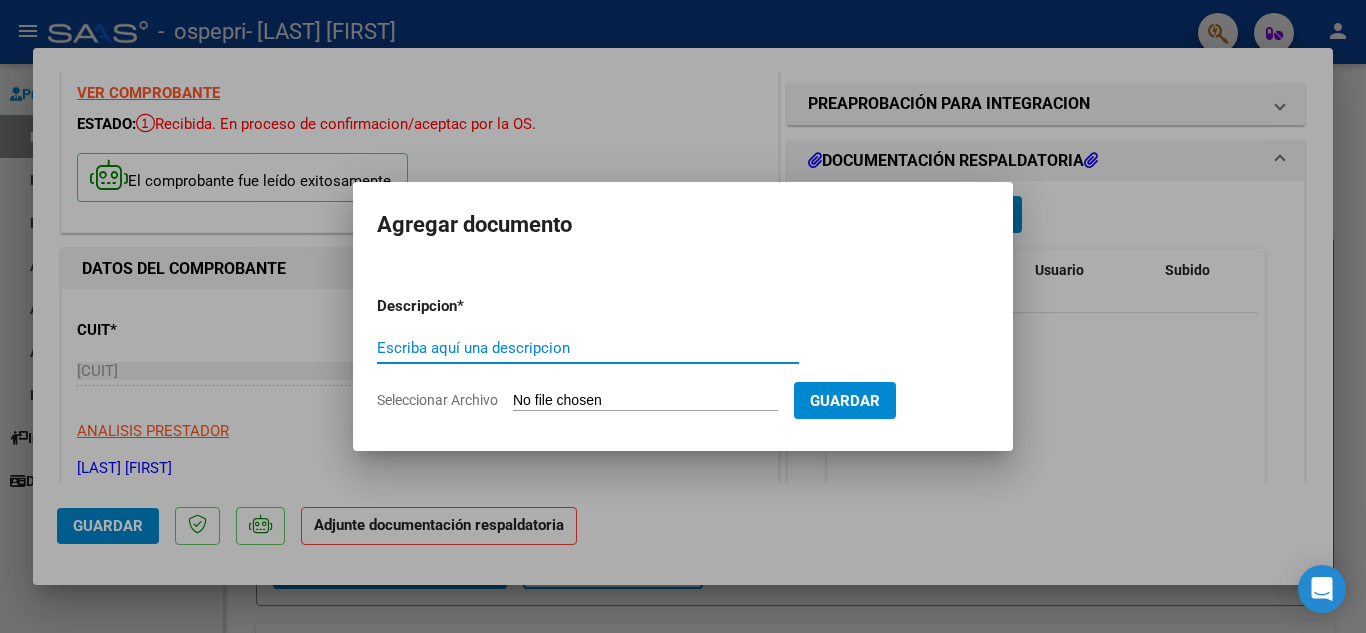 click on "Seleccionar Archivo" at bounding box center (645, 401) 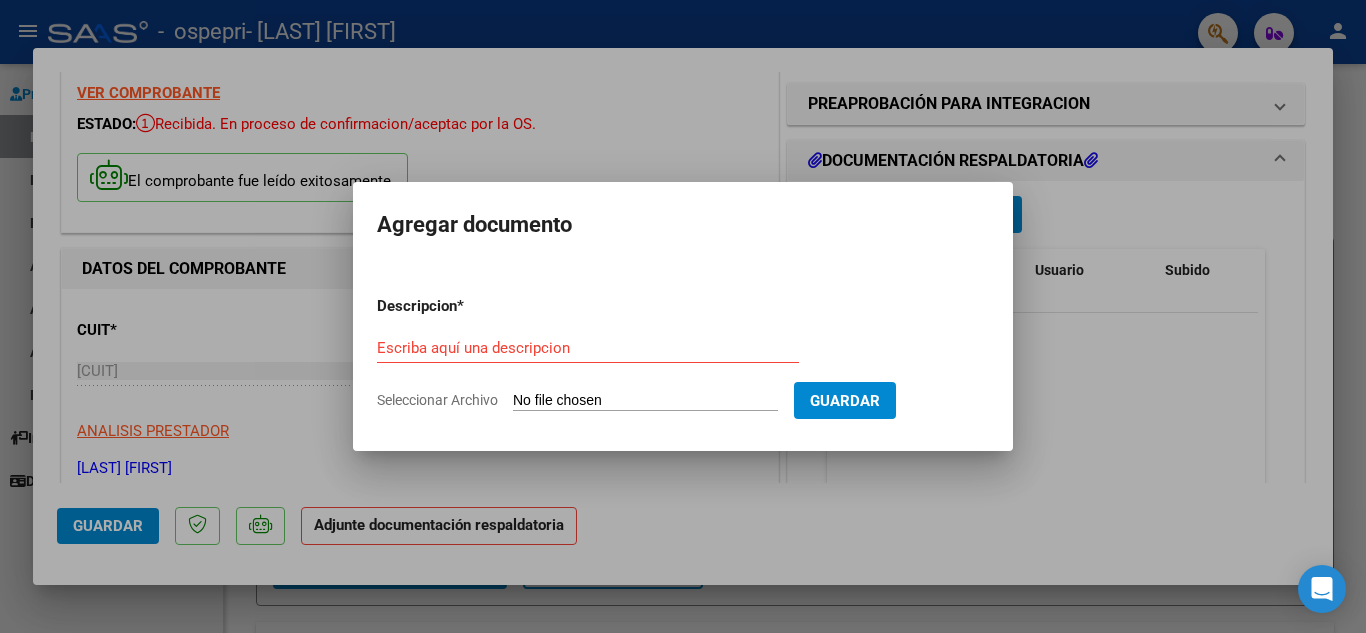 type on "C:\fakepath\Asistencia Julio Jara Mateo.pdf" 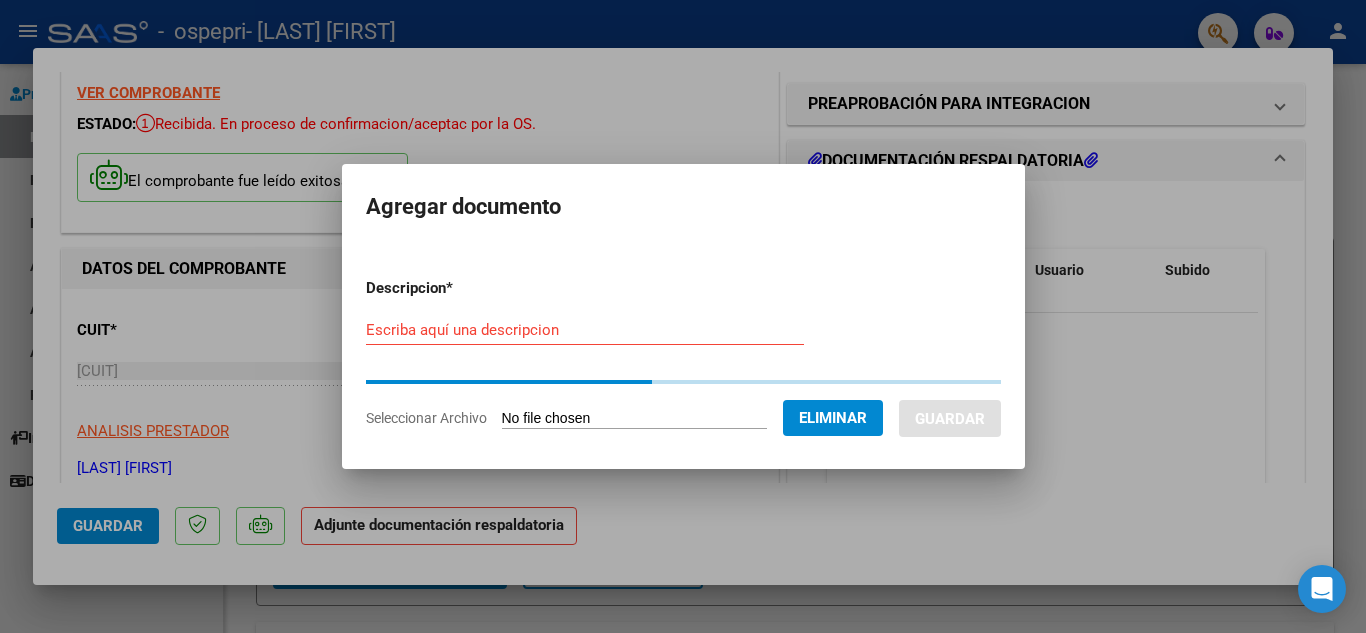 click on "Escriba aquí una descripcion" at bounding box center (585, 330) 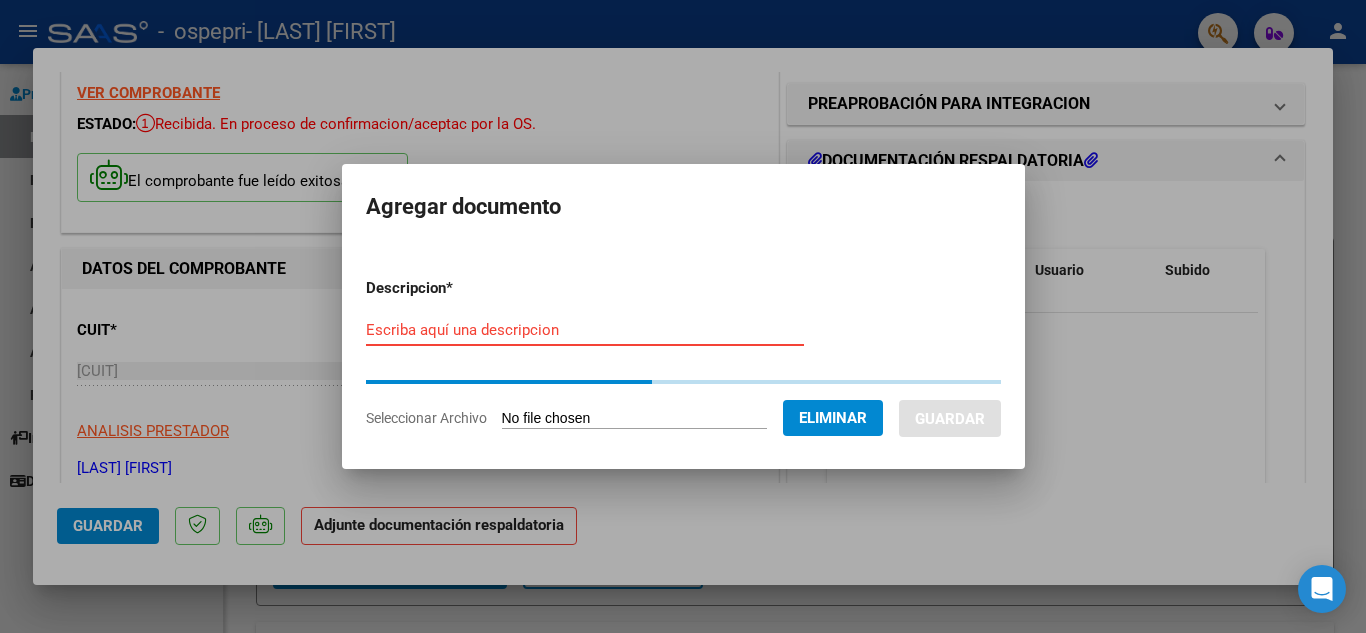 type on "a" 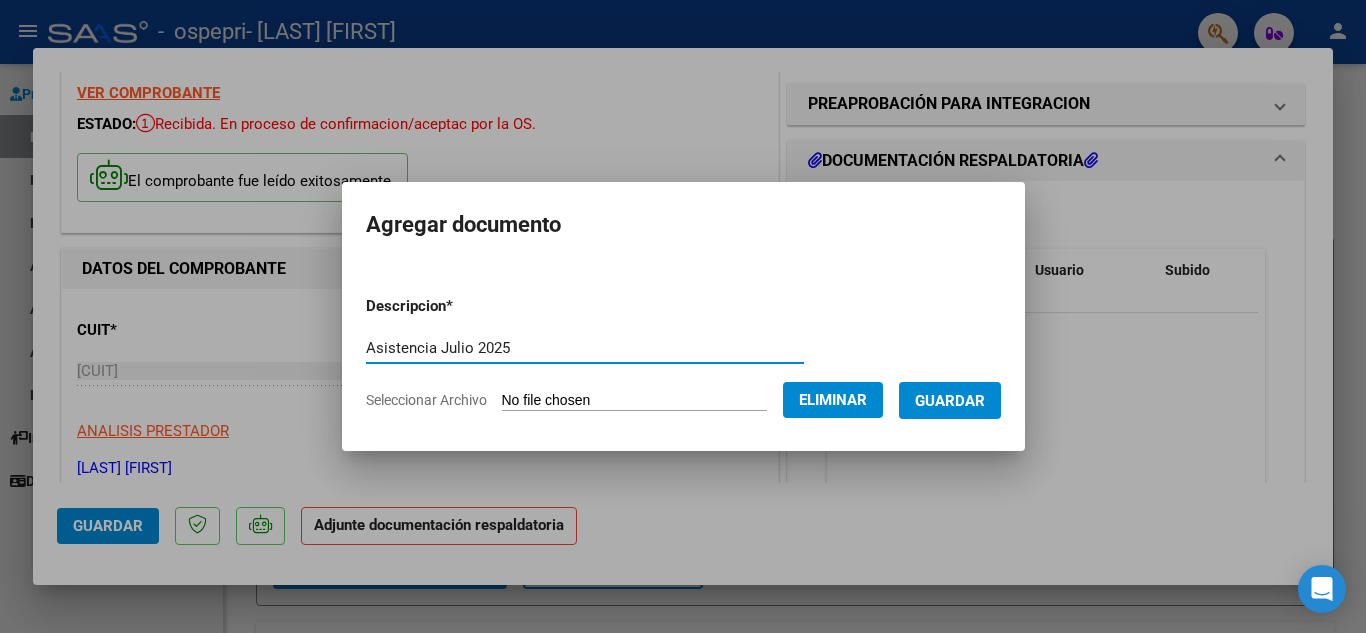 type on "Asistencia Julio 2025" 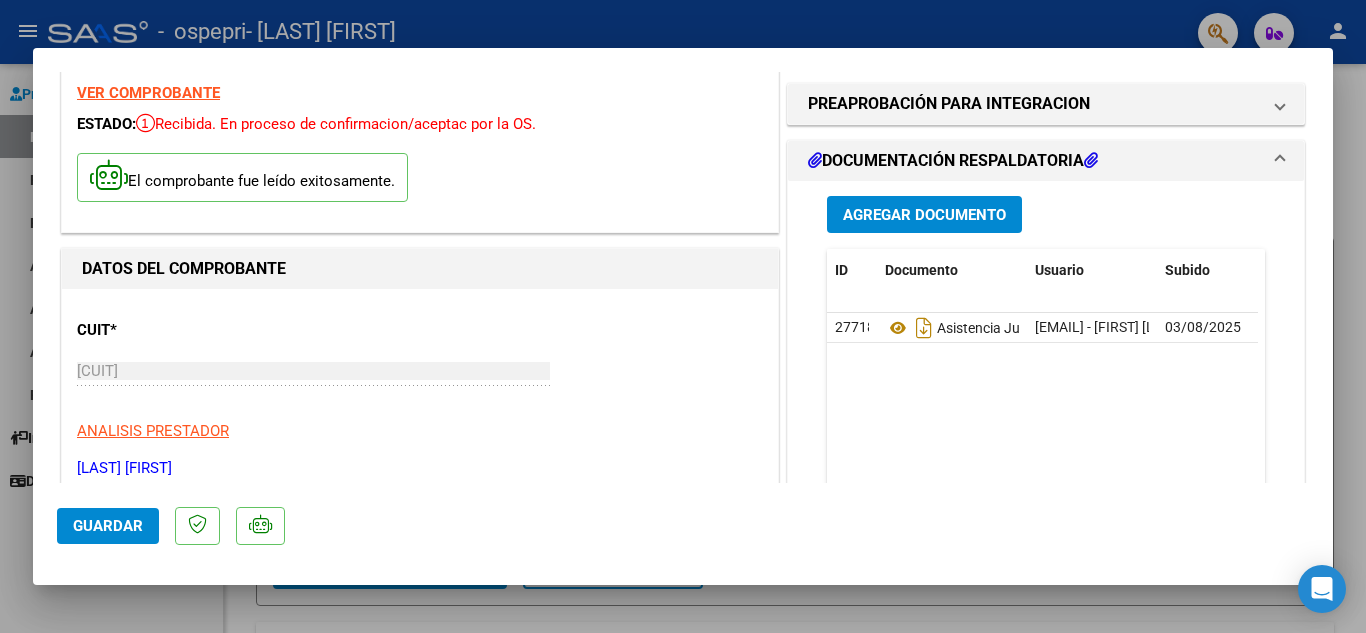 scroll, scrollTop: 0, scrollLeft: 0, axis: both 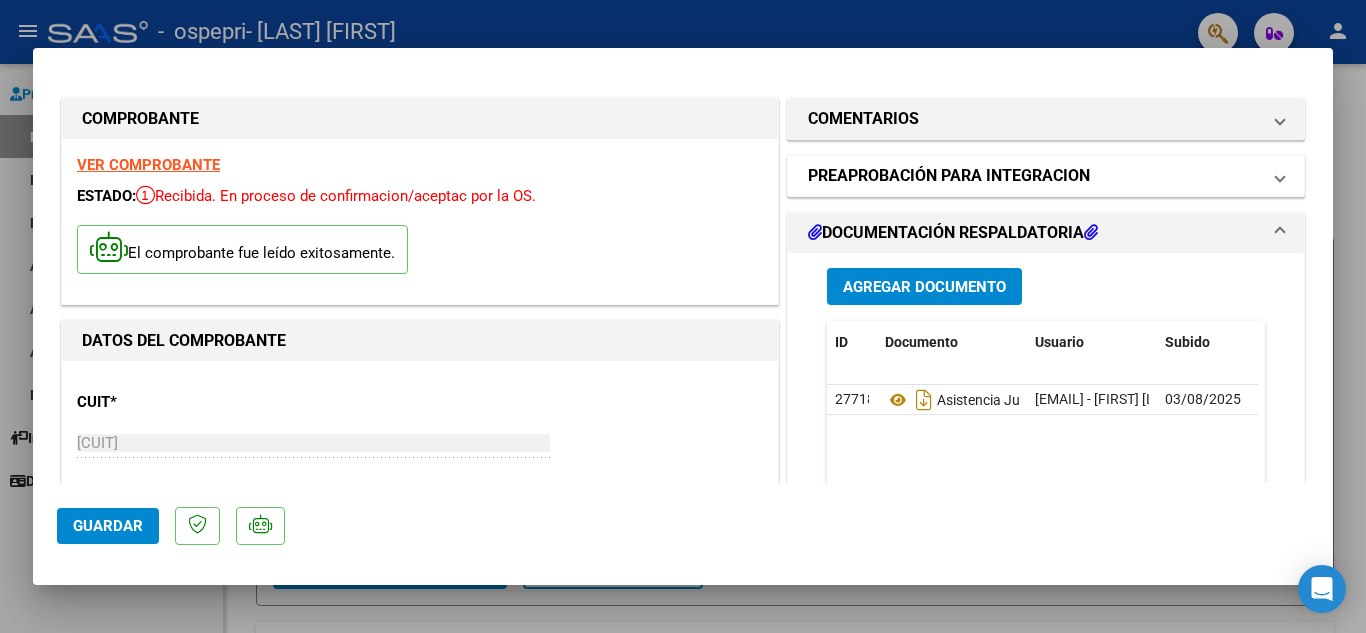 click on "PREAPROBACIÓN PARA INTEGRACION" at bounding box center [949, 176] 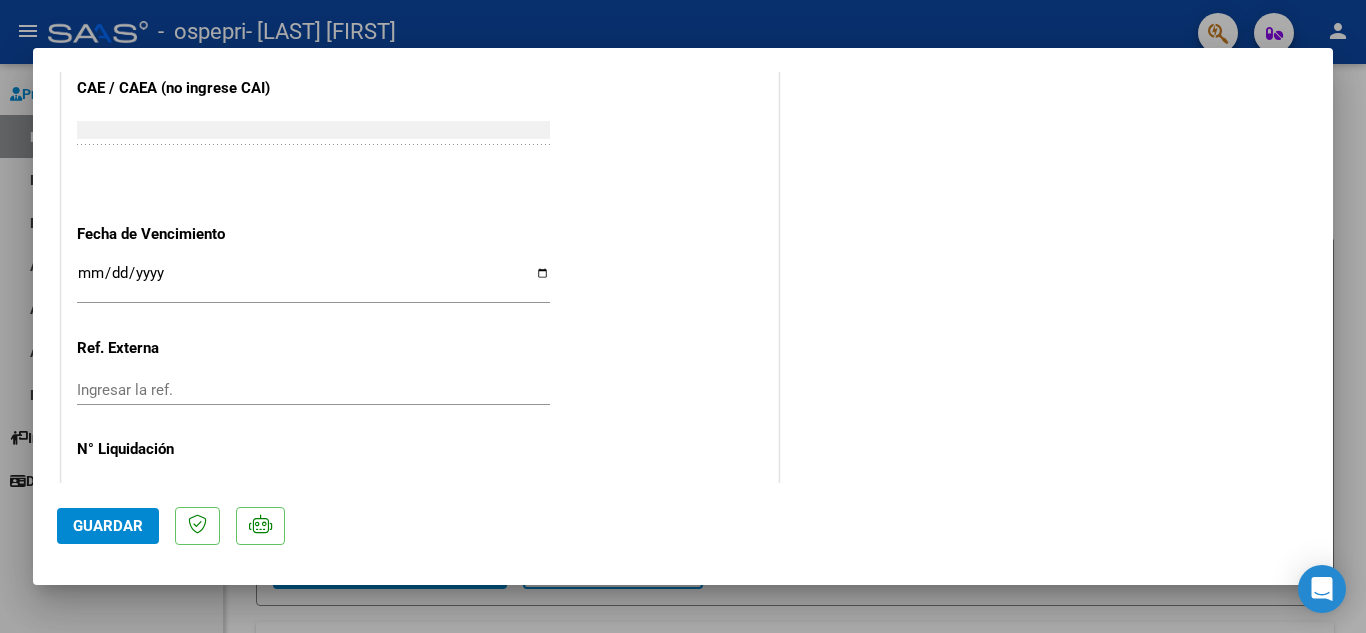 scroll, scrollTop: 1379, scrollLeft: 0, axis: vertical 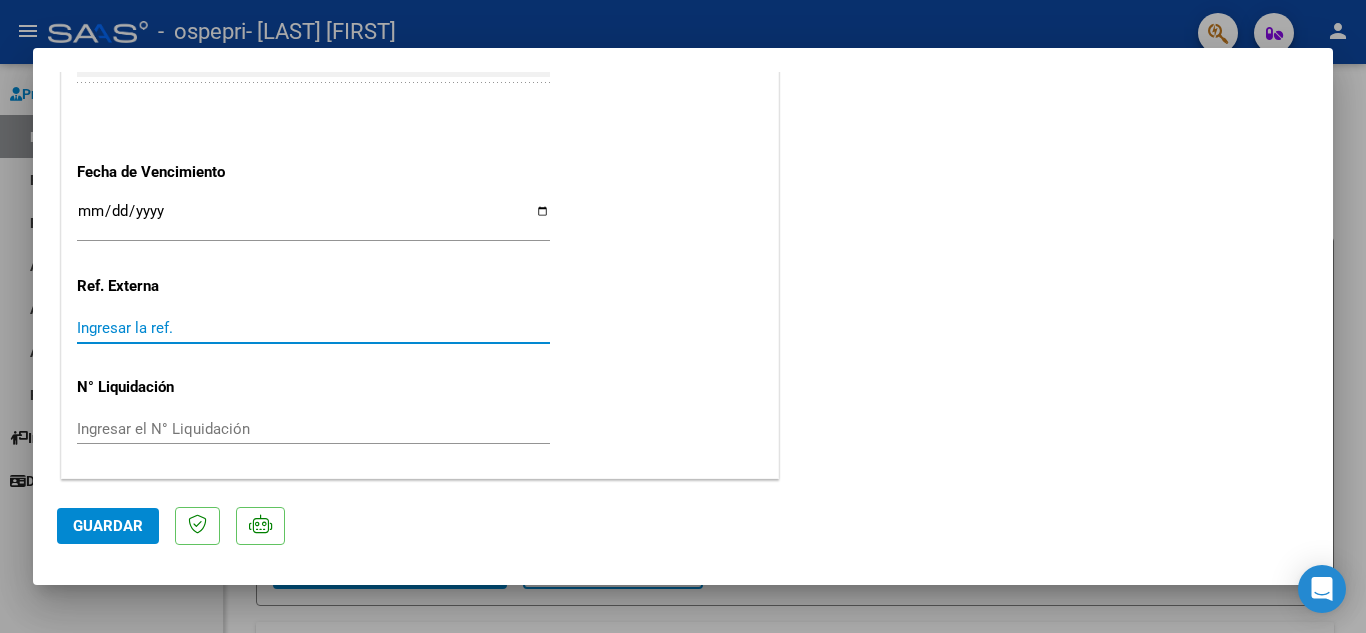 click on "Ingresar la ref." at bounding box center (313, 328) 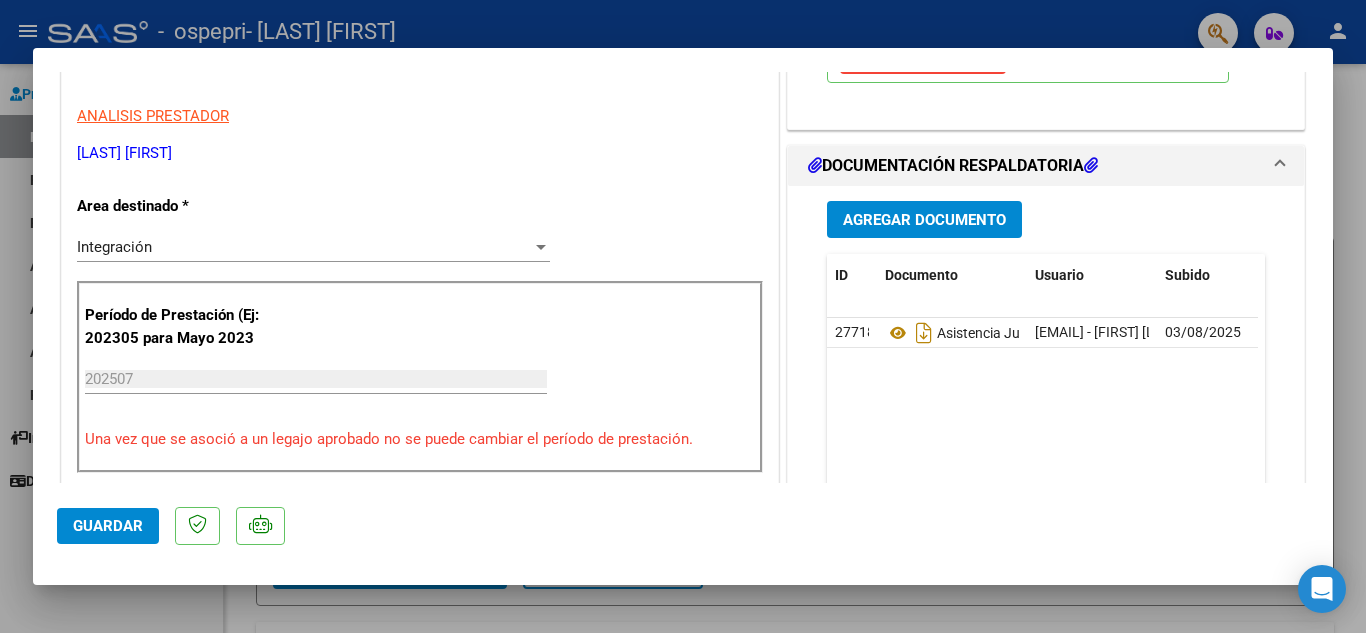 scroll, scrollTop: 377, scrollLeft: 0, axis: vertical 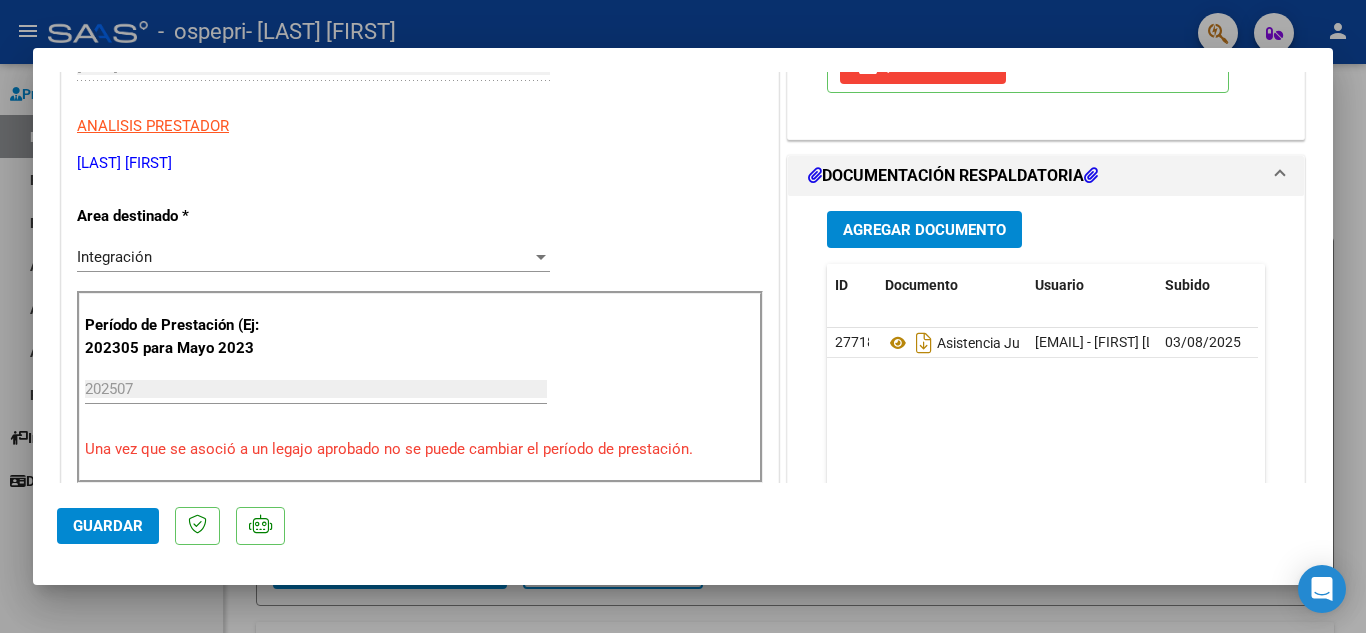 click on "Integración Seleccionar Area" at bounding box center [313, 257] 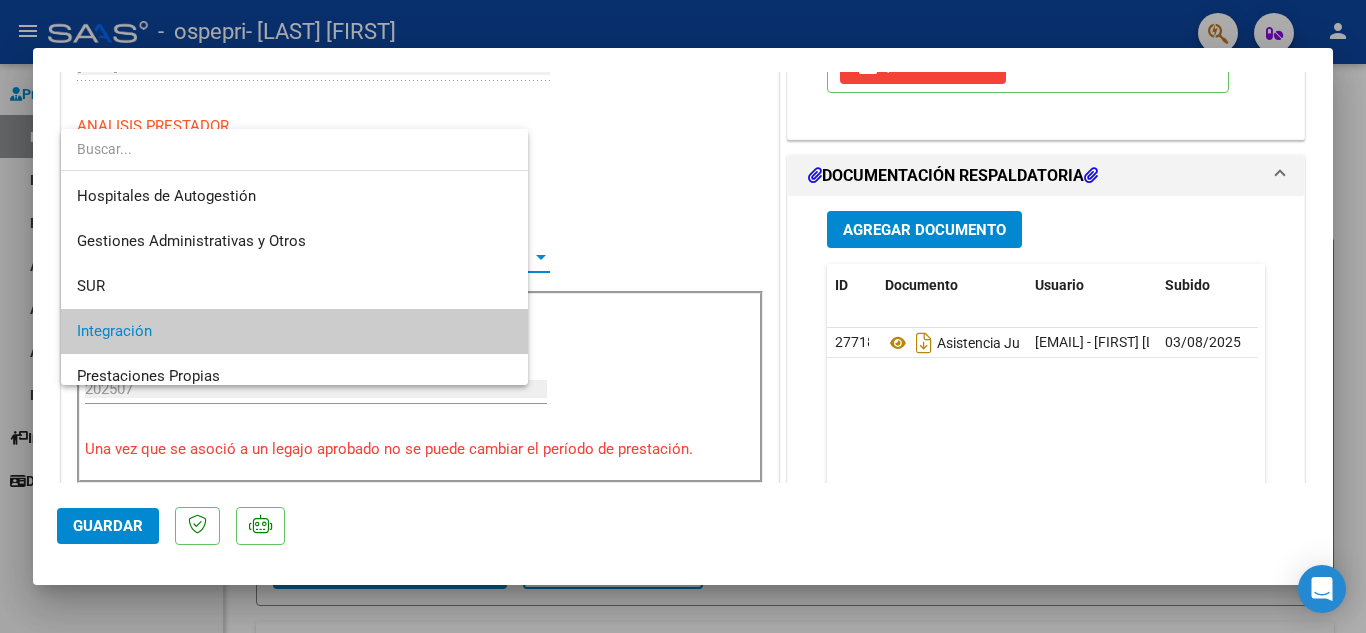 scroll, scrollTop: 75, scrollLeft: 0, axis: vertical 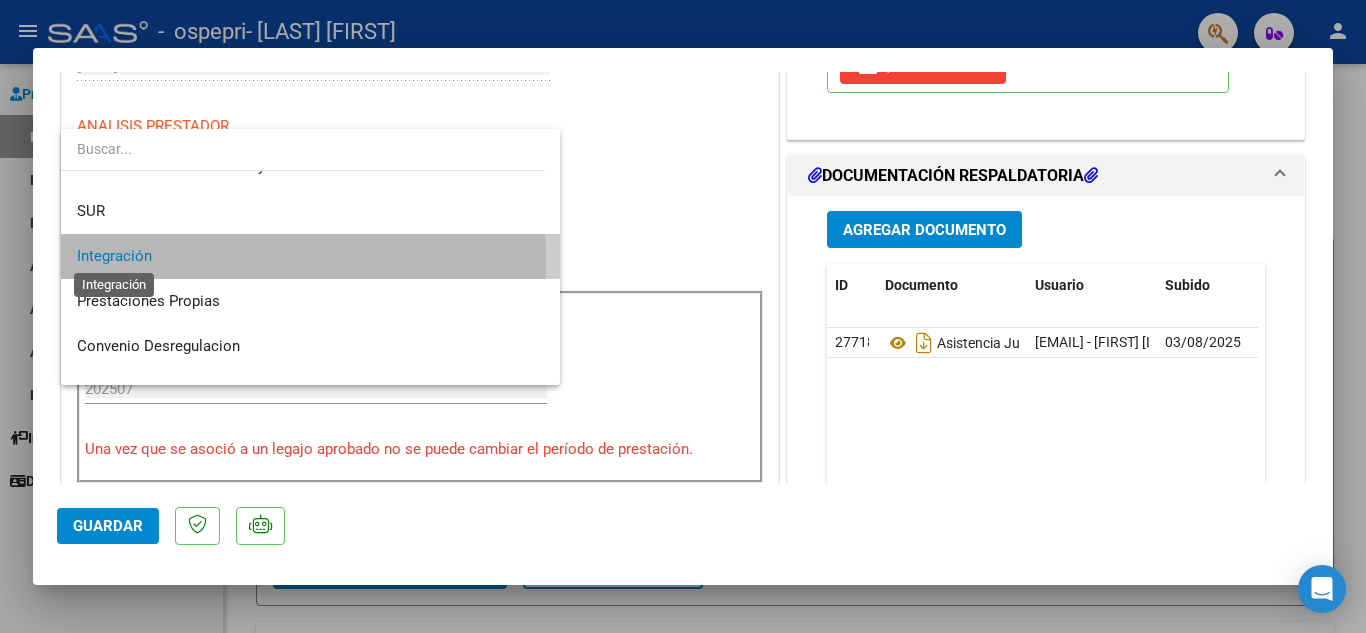 click on "Integración" at bounding box center (114, 256) 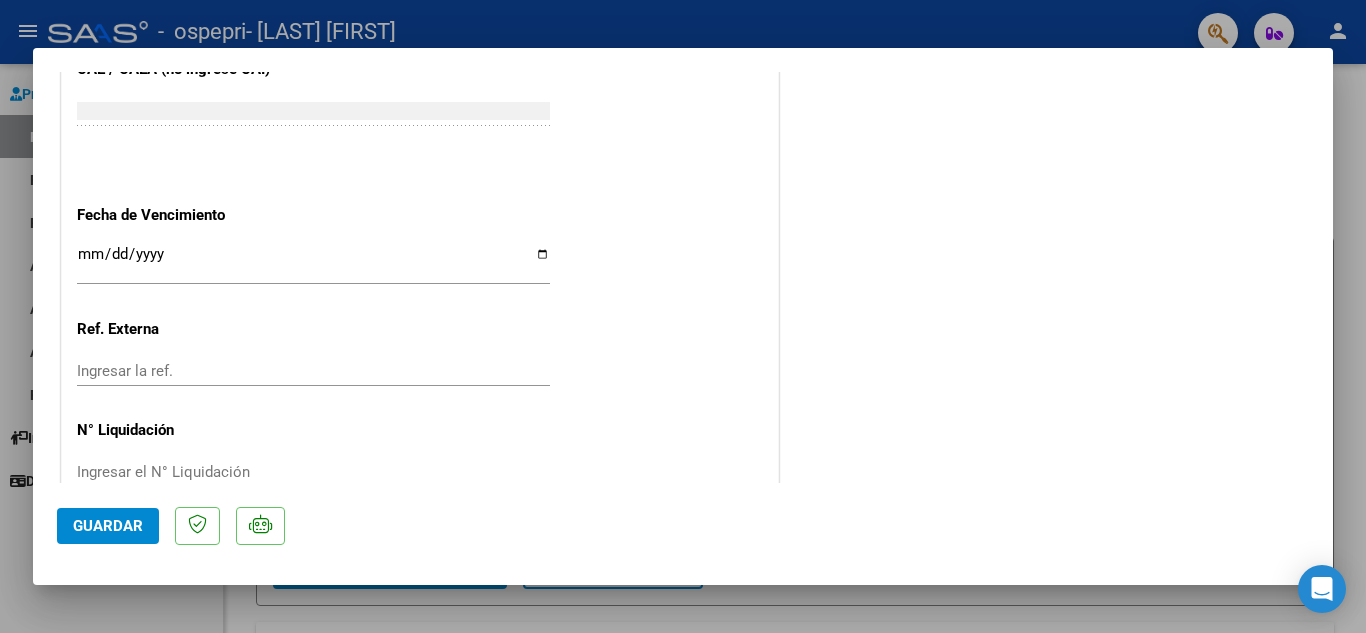 scroll, scrollTop: 1379, scrollLeft: 0, axis: vertical 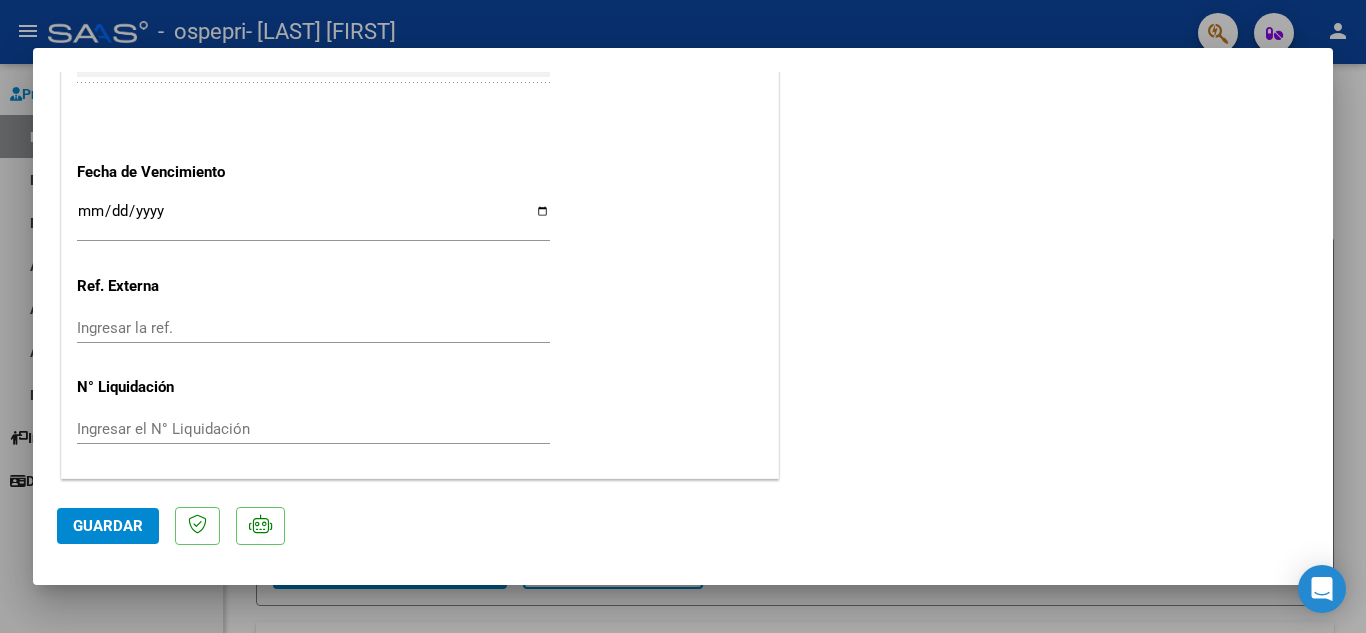 click on "Guardar" 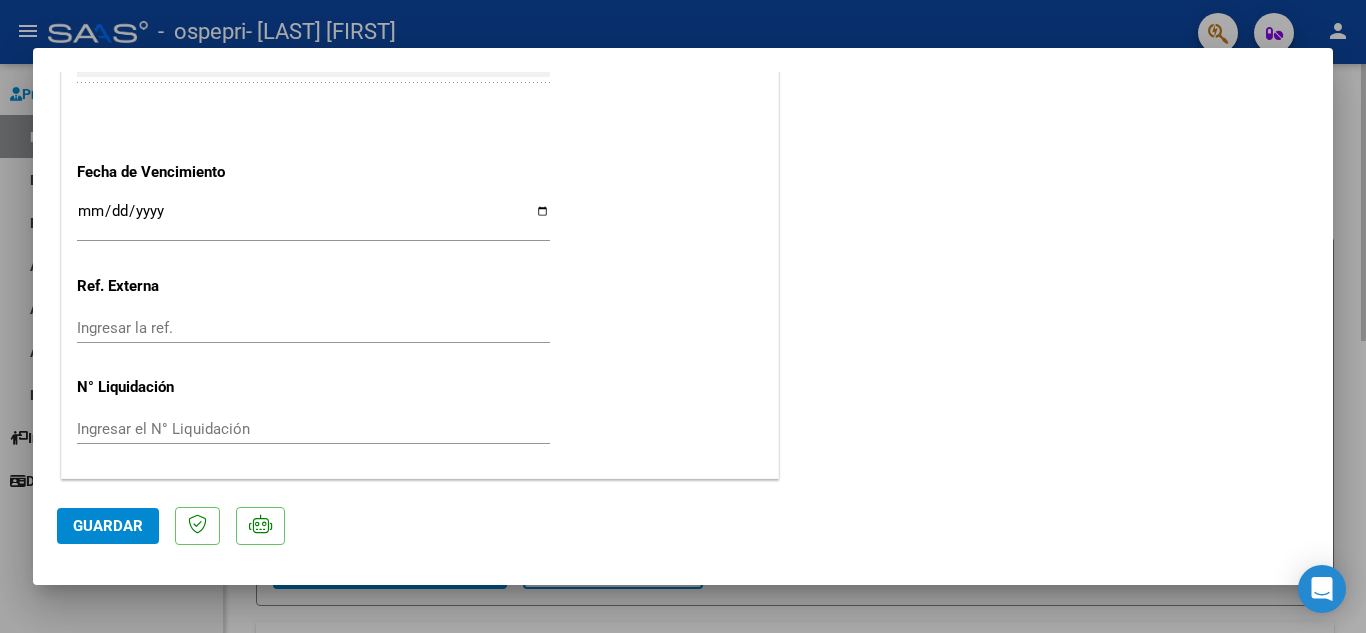 drag, startPoint x: 1335, startPoint y: 437, endPoint x: 1351, endPoint y: 219, distance: 218.58636 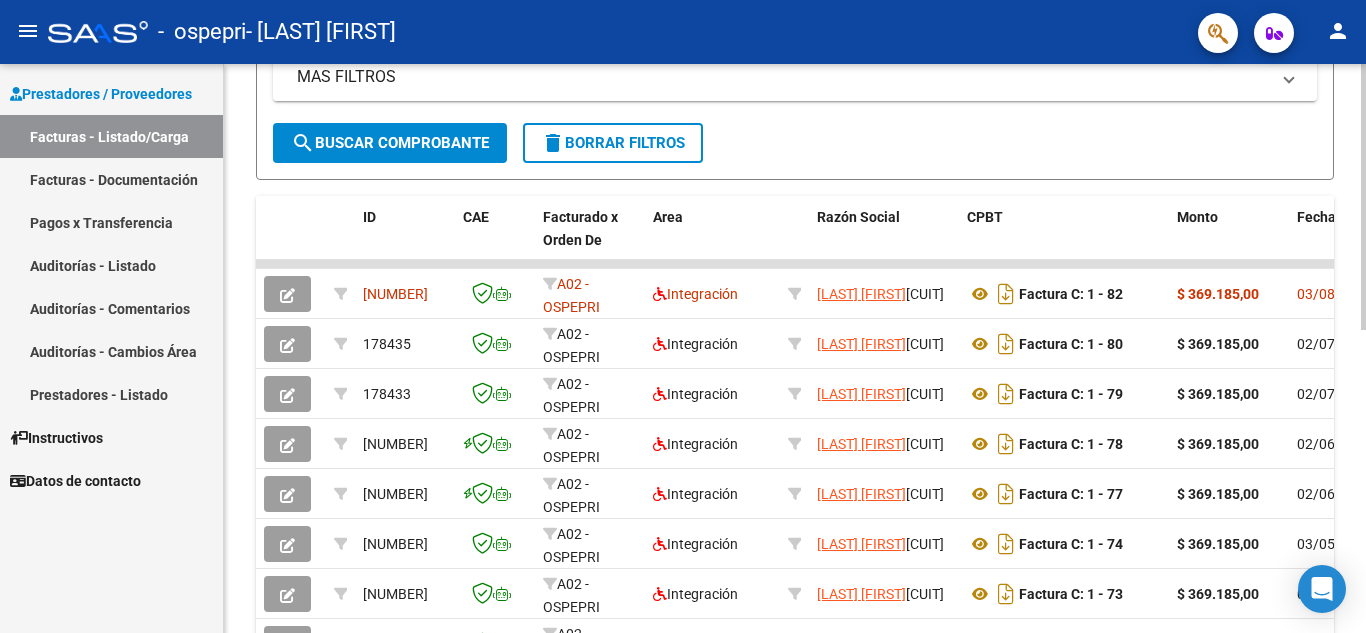 scroll, scrollTop: 420, scrollLeft: 0, axis: vertical 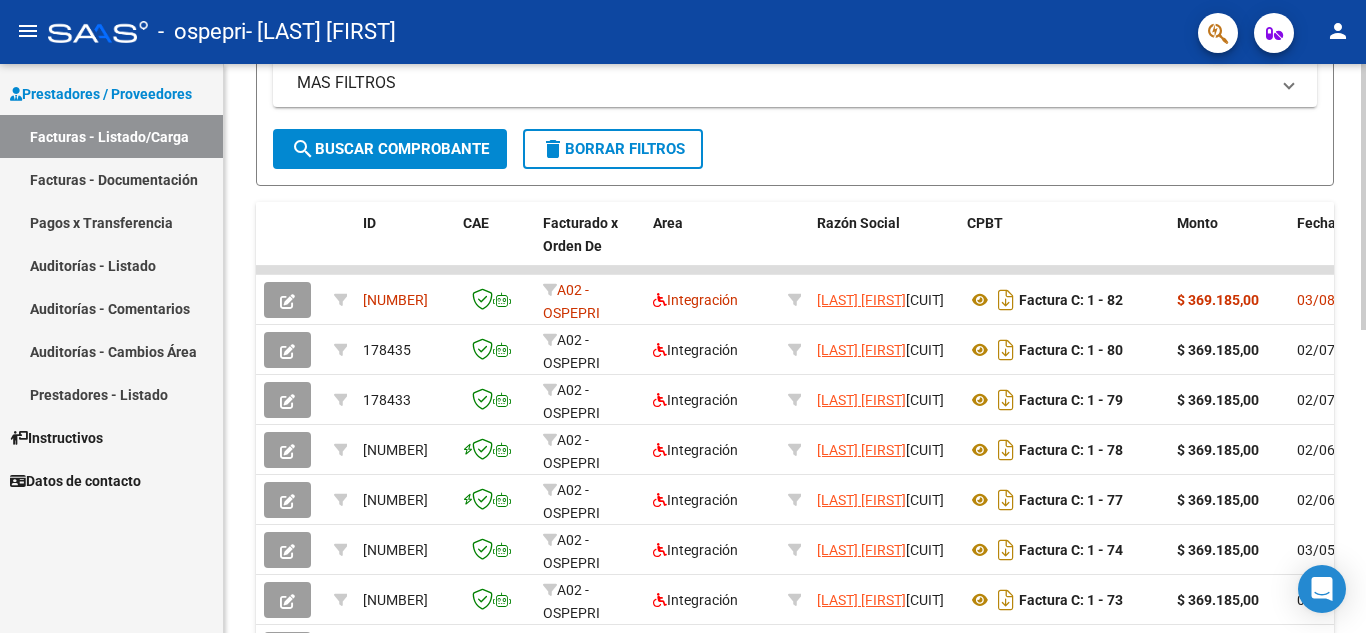 click 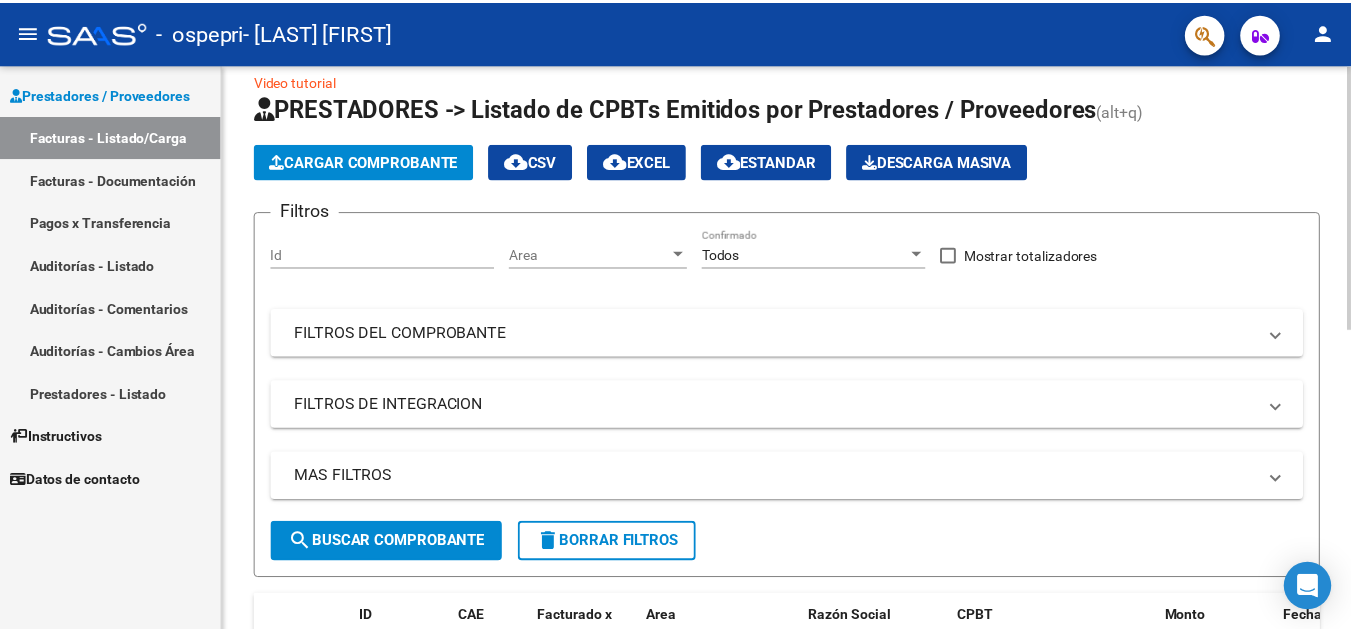 scroll, scrollTop: 0, scrollLeft: 0, axis: both 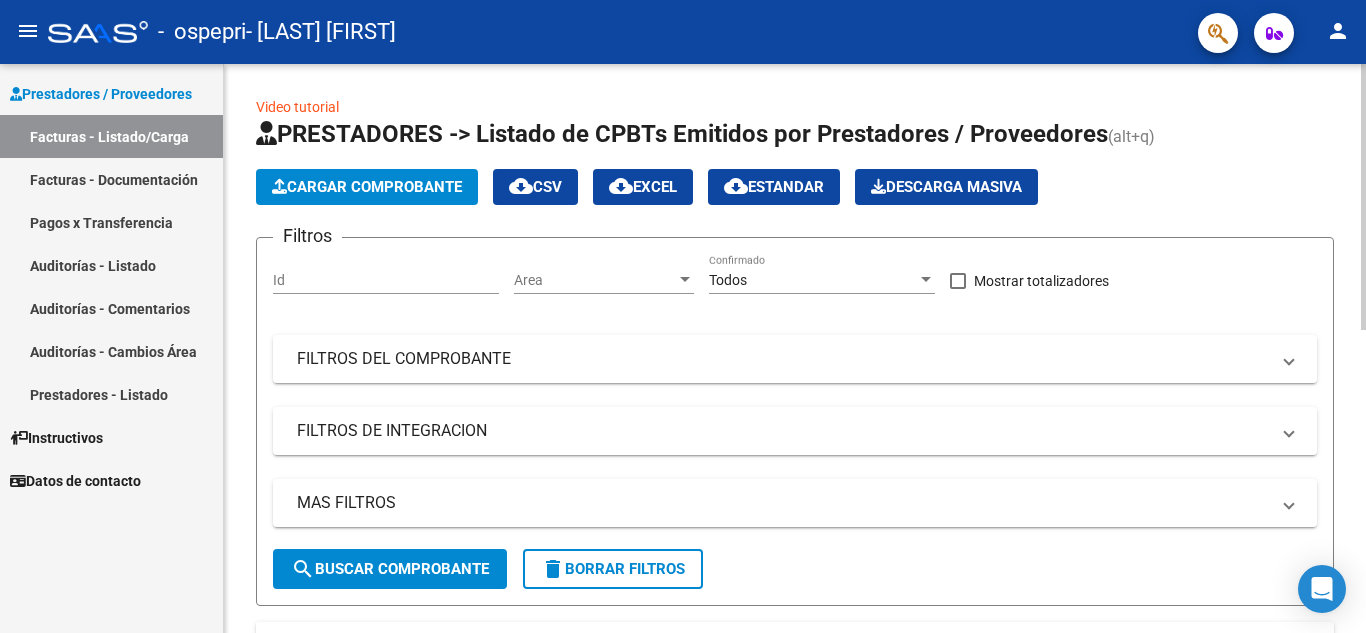 click on "menu -   ospepri   - [LAST] [FIRST] person    Prestadores / Proveedores Facturas - Listado/Carga Facturas - Documentación Pagos x Transferencia Auditorías - Listado Auditorías - Comentarios Auditorías - Cambios Área Prestadores - Listado    Instructivos    Datos de contacto  Video tutorial   PRESTADORES -> Listado de CPBTs Emitidos por Prestadores / Proveedores (alt+q)   Cargar Comprobante
cloud_download  CSV  cloud_download  EXCEL  cloud_download  Estandar   Descarga Masiva
Filtros Id Area Area Todos Confirmado   Mostrar totalizadores   FILTROS DEL COMPROBANTE  Comprobante Tipo Comprobante Tipo Start date – End date Fec. Comprobante Desde / Hasta Días Emisión Desde(cant. días) Días Emisión Hasta(cant. días) CUIT / Razón Social Pto. Venta Nro. Comprobante Código SSS CAE Válido CAE Válido Todos Cargado Módulo Hosp. Todos Tiene facturacion Apócrifa Hospital Refes  FILTROS DE INTEGRACION  Período De Prestación Campos del Archivo de Rendición Devuelto x SSS (dr_envio) –" 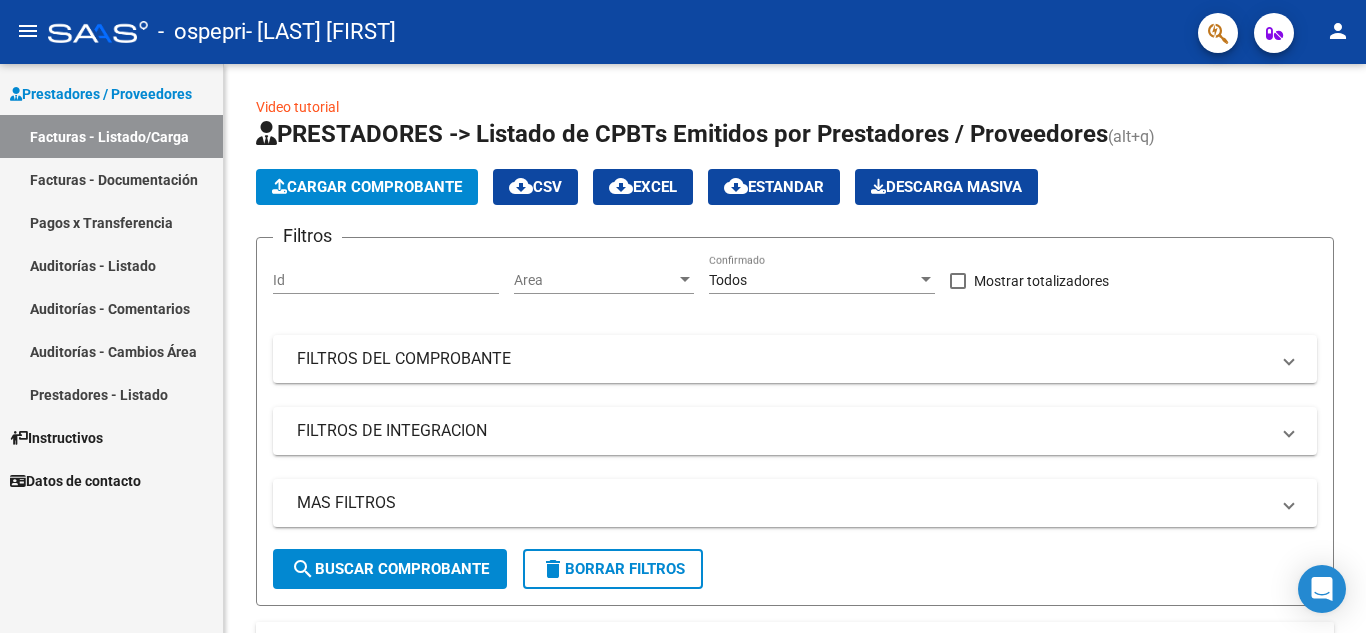 click on "Pagos x Transferencia" at bounding box center [111, 222] 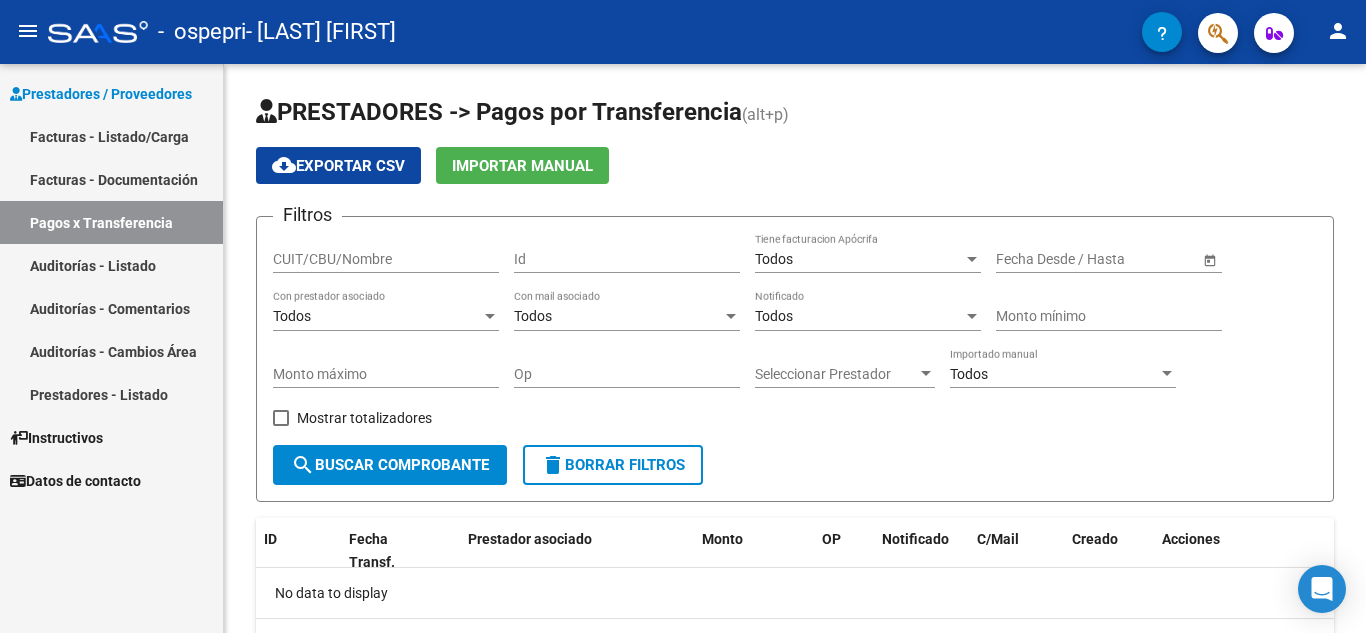 click on "person" 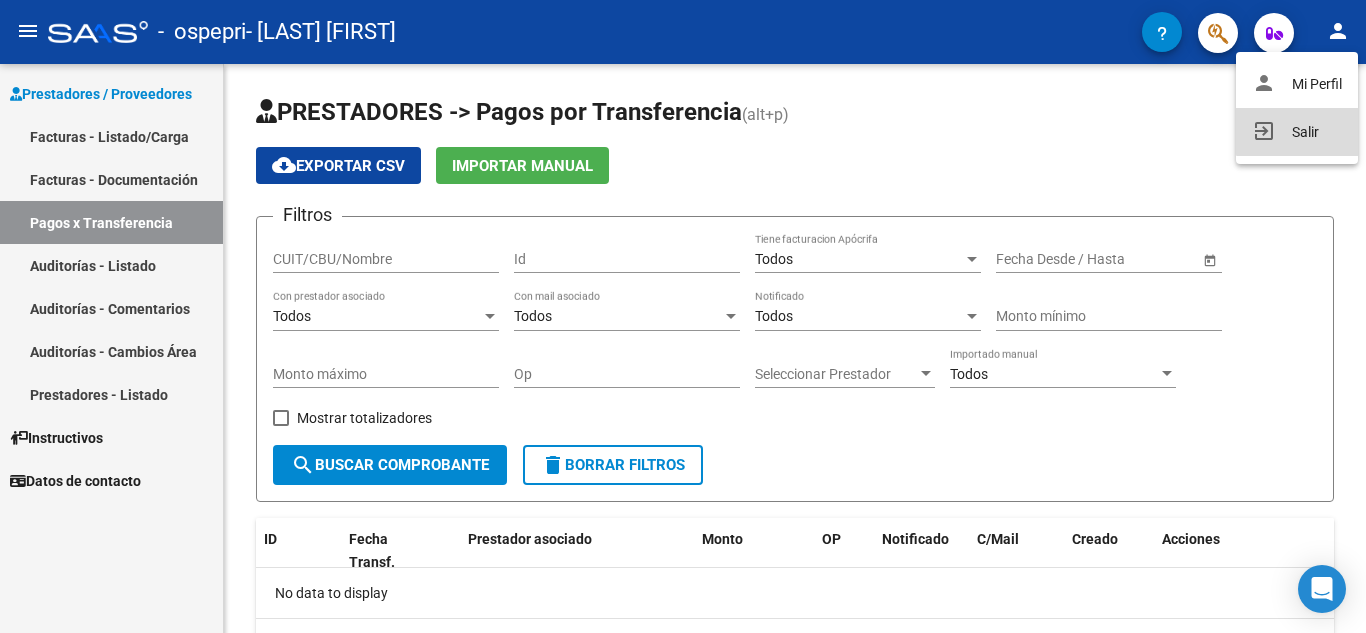 click on "exit_to_app  Salir" at bounding box center [1297, 132] 